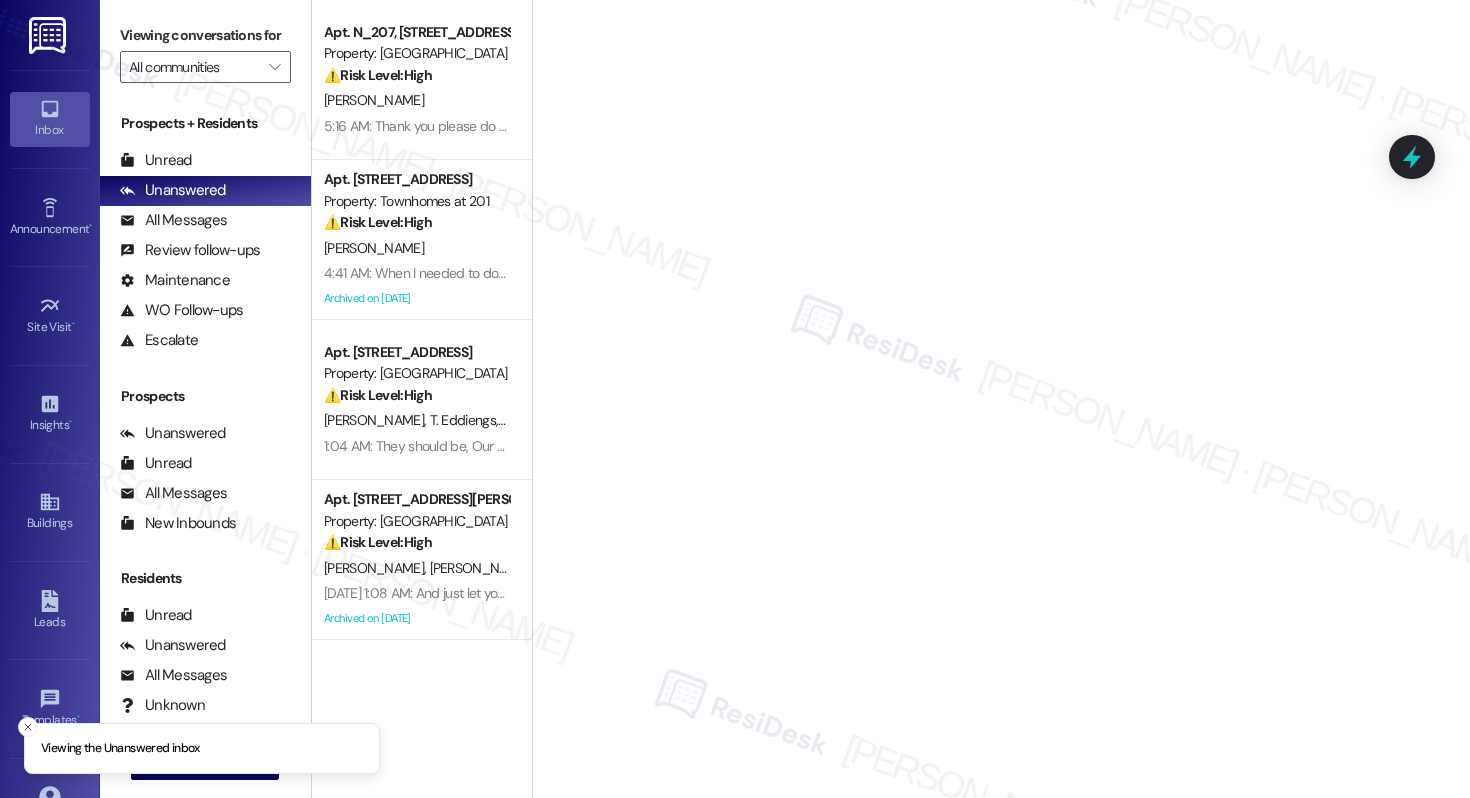 scroll, scrollTop: 0, scrollLeft: 0, axis: both 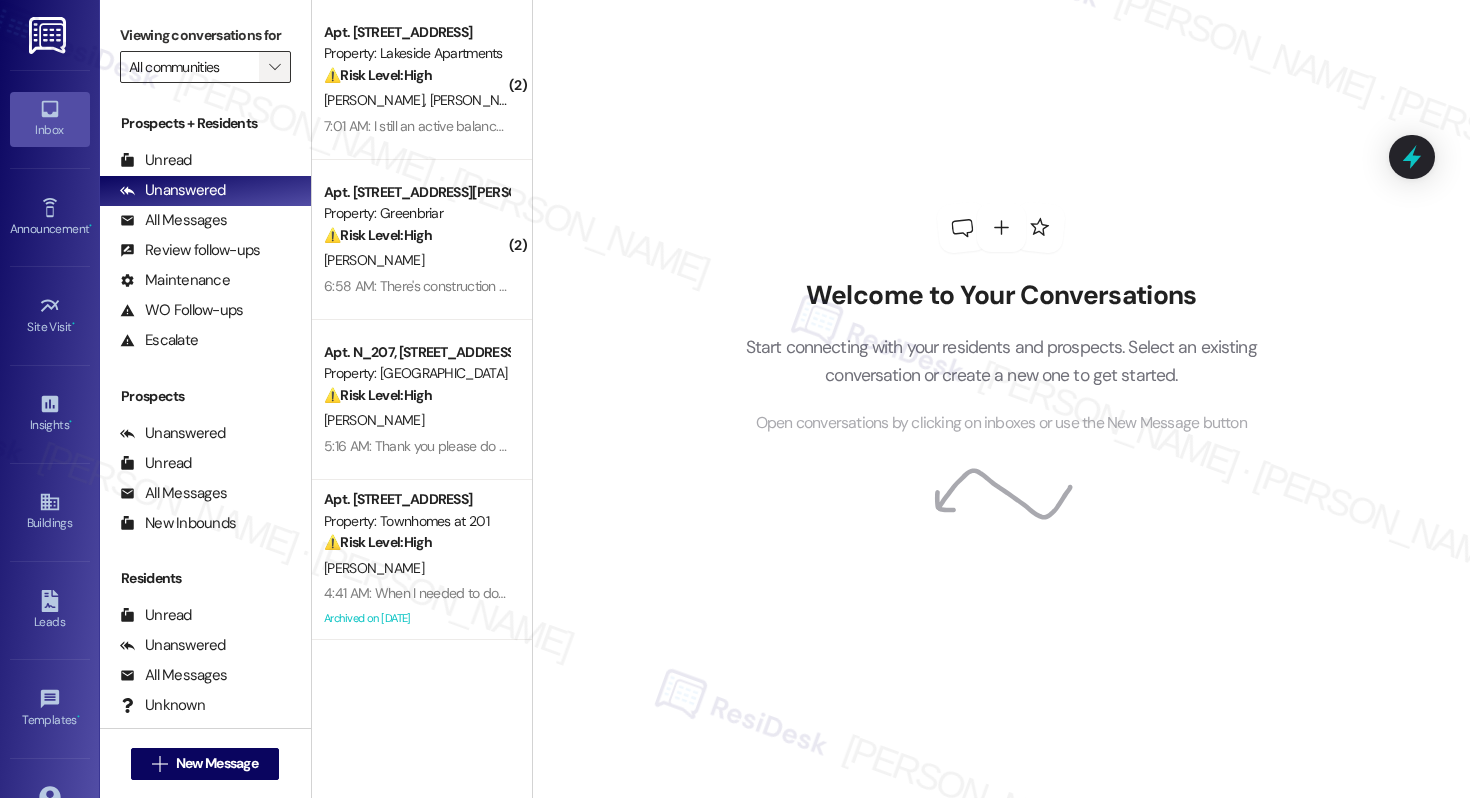 click on "" at bounding box center [274, 67] 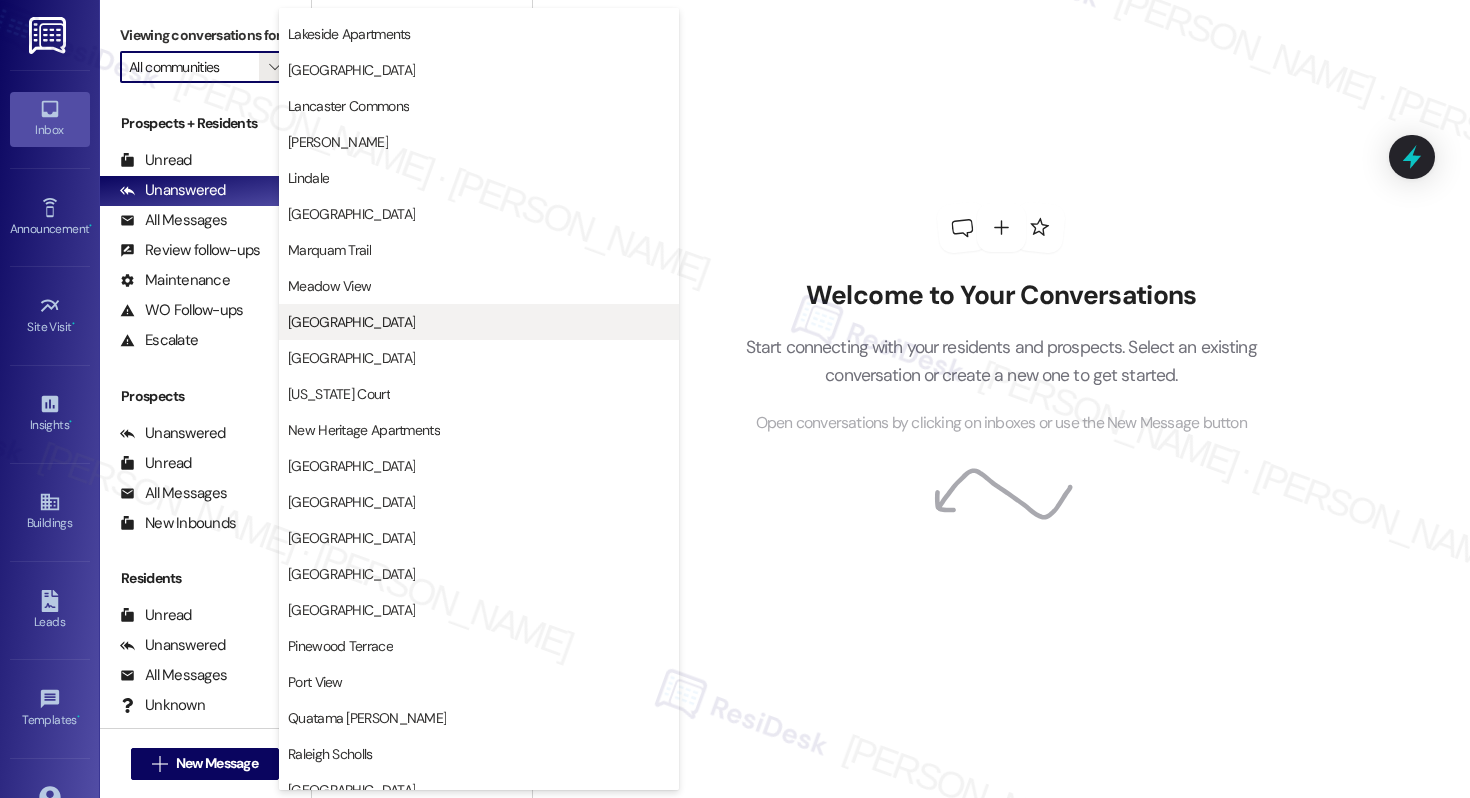 scroll, scrollTop: 3791, scrollLeft: 0, axis: vertical 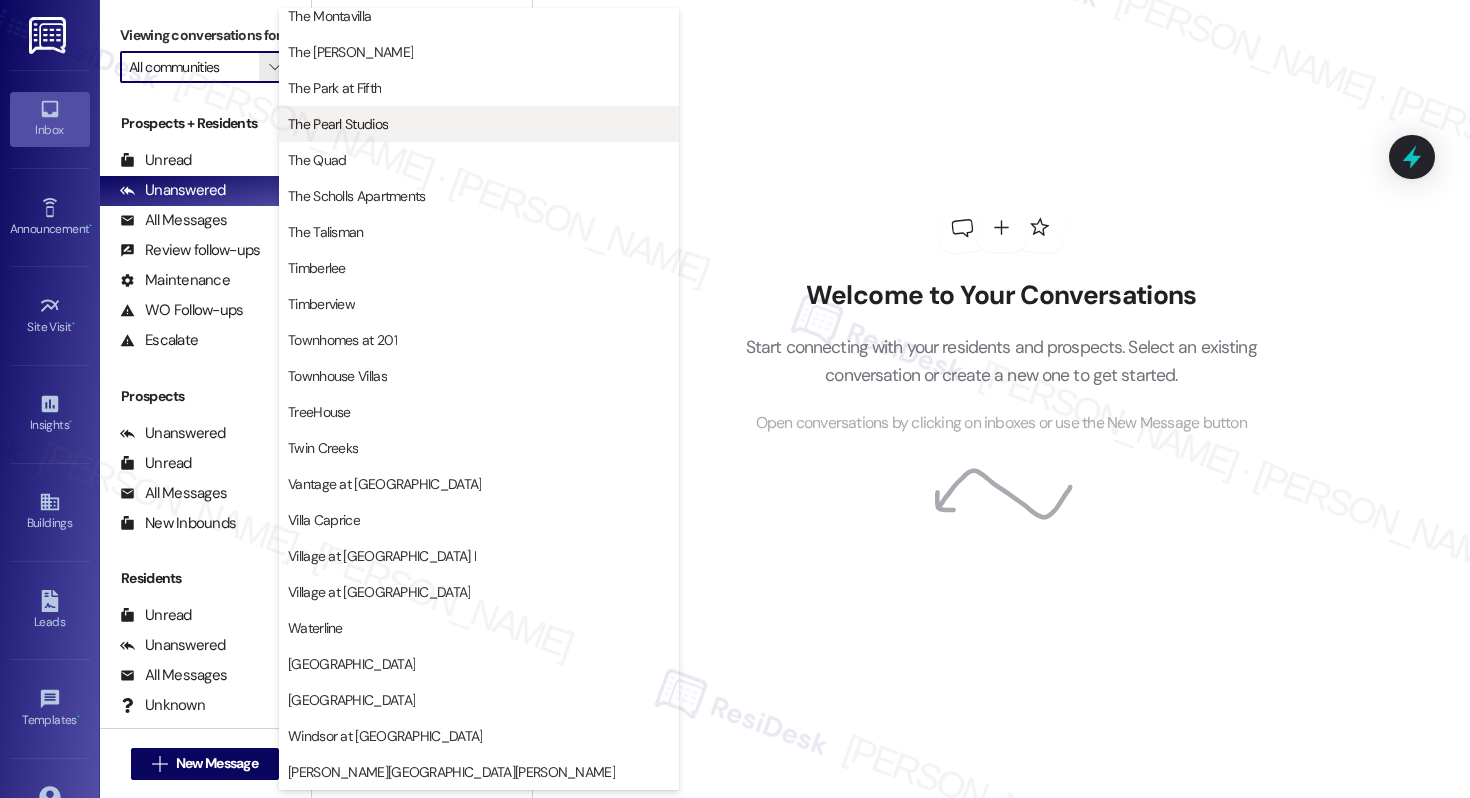 click on "The Pearl Studios" at bounding box center [338, 124] 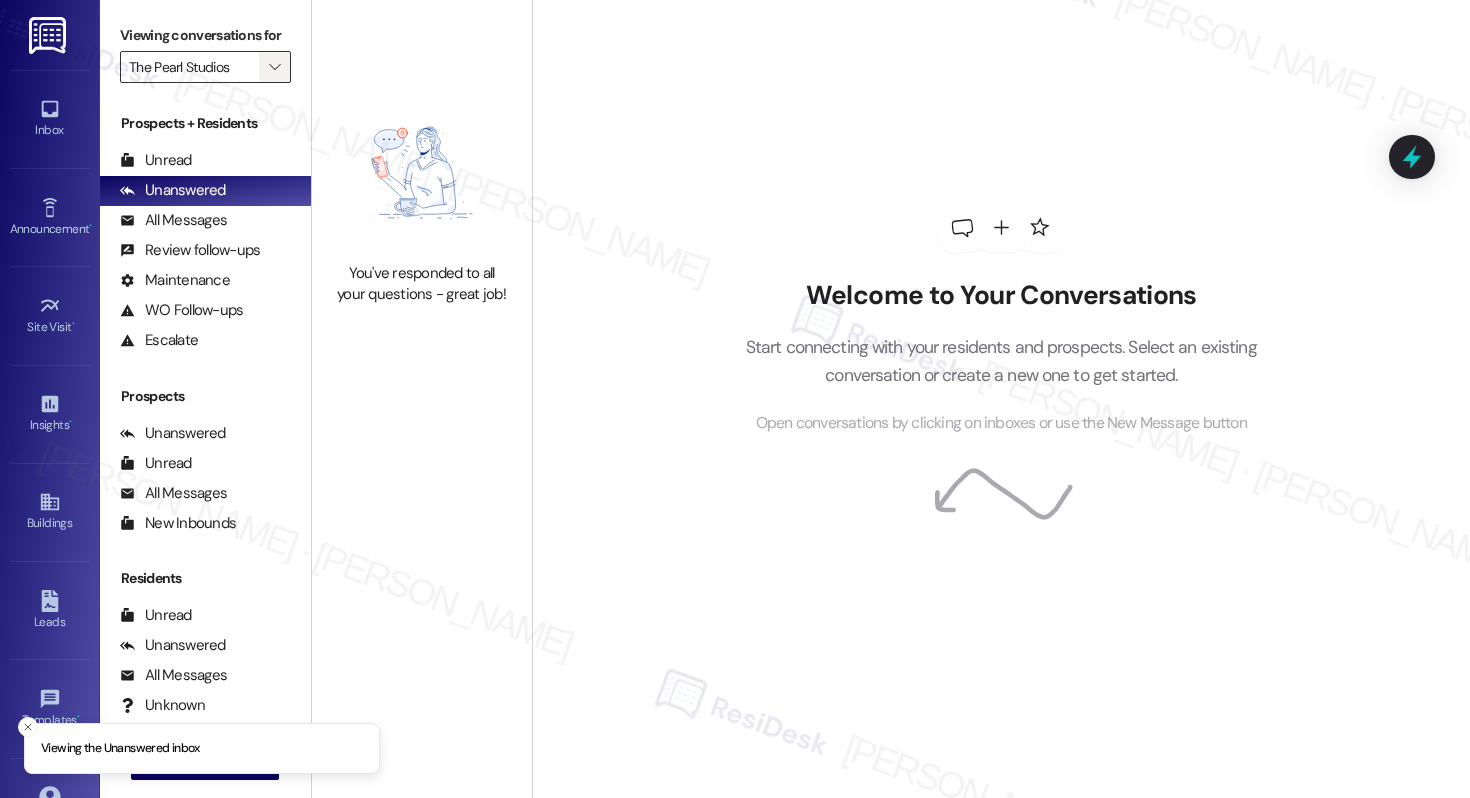 click on "" at bounding box center (274, 67) 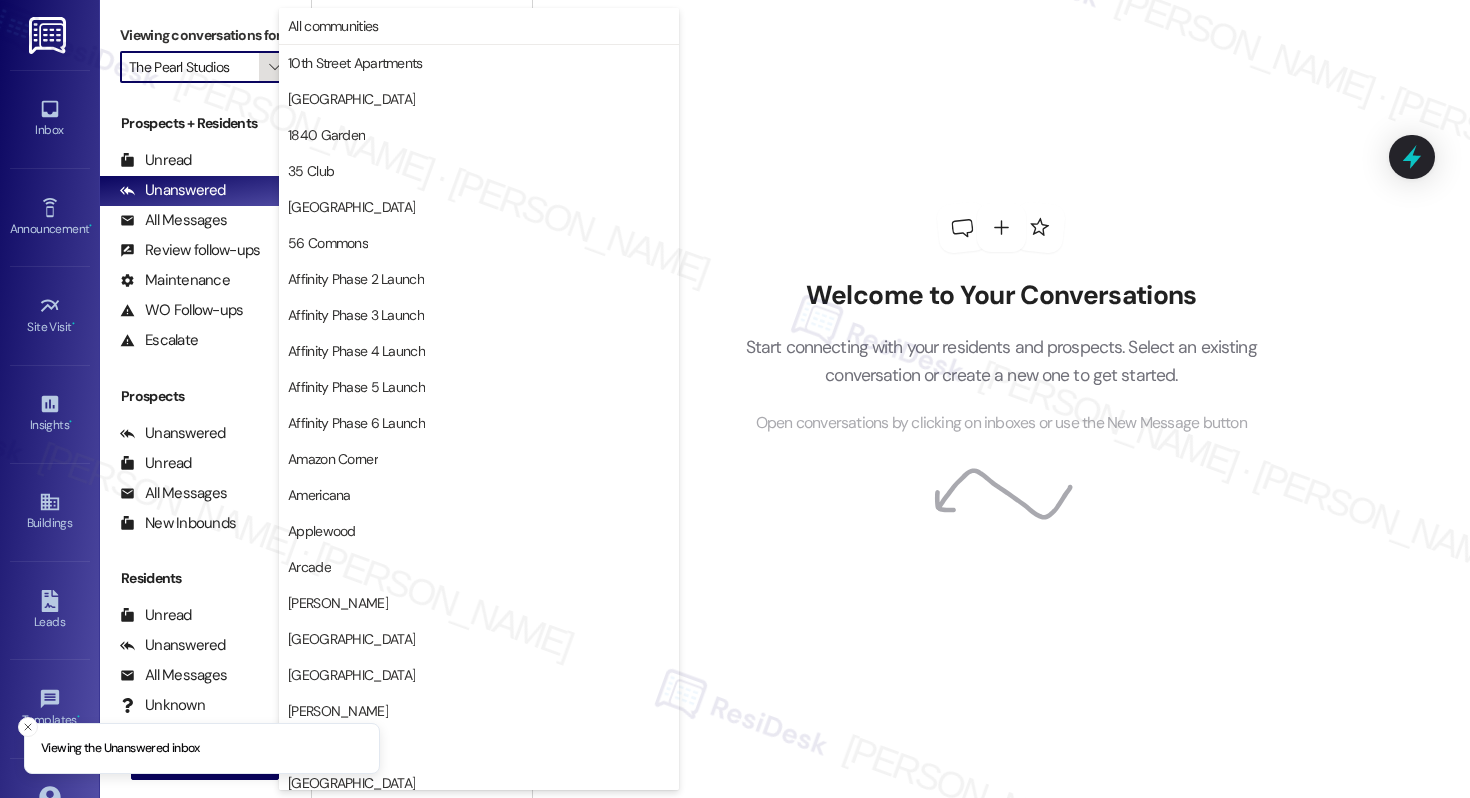 scroll, scrollTop: 3488, scrollLeft: 0, axis: vertical 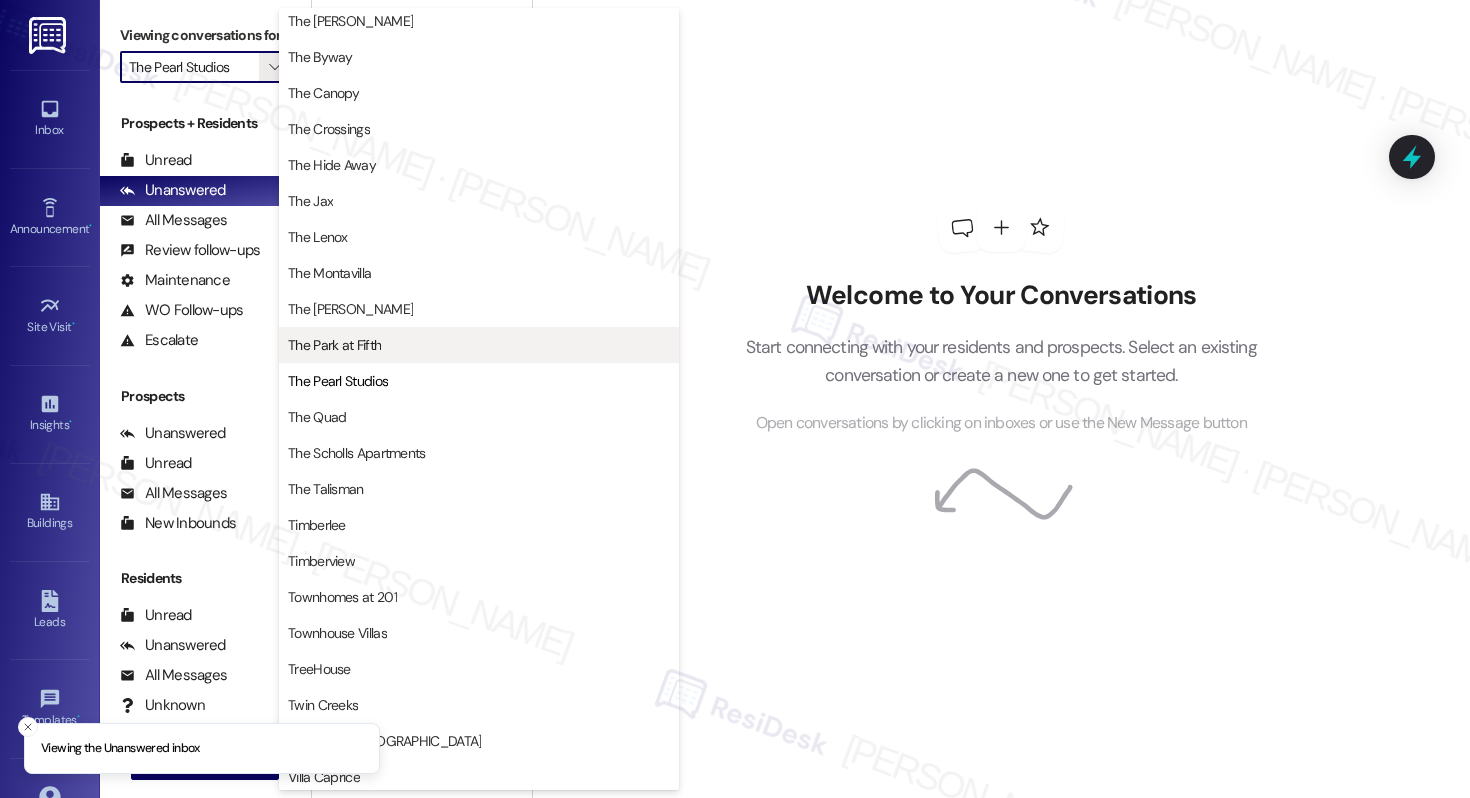 click on "The Park at Fifth" at bounding box center [334, 345] 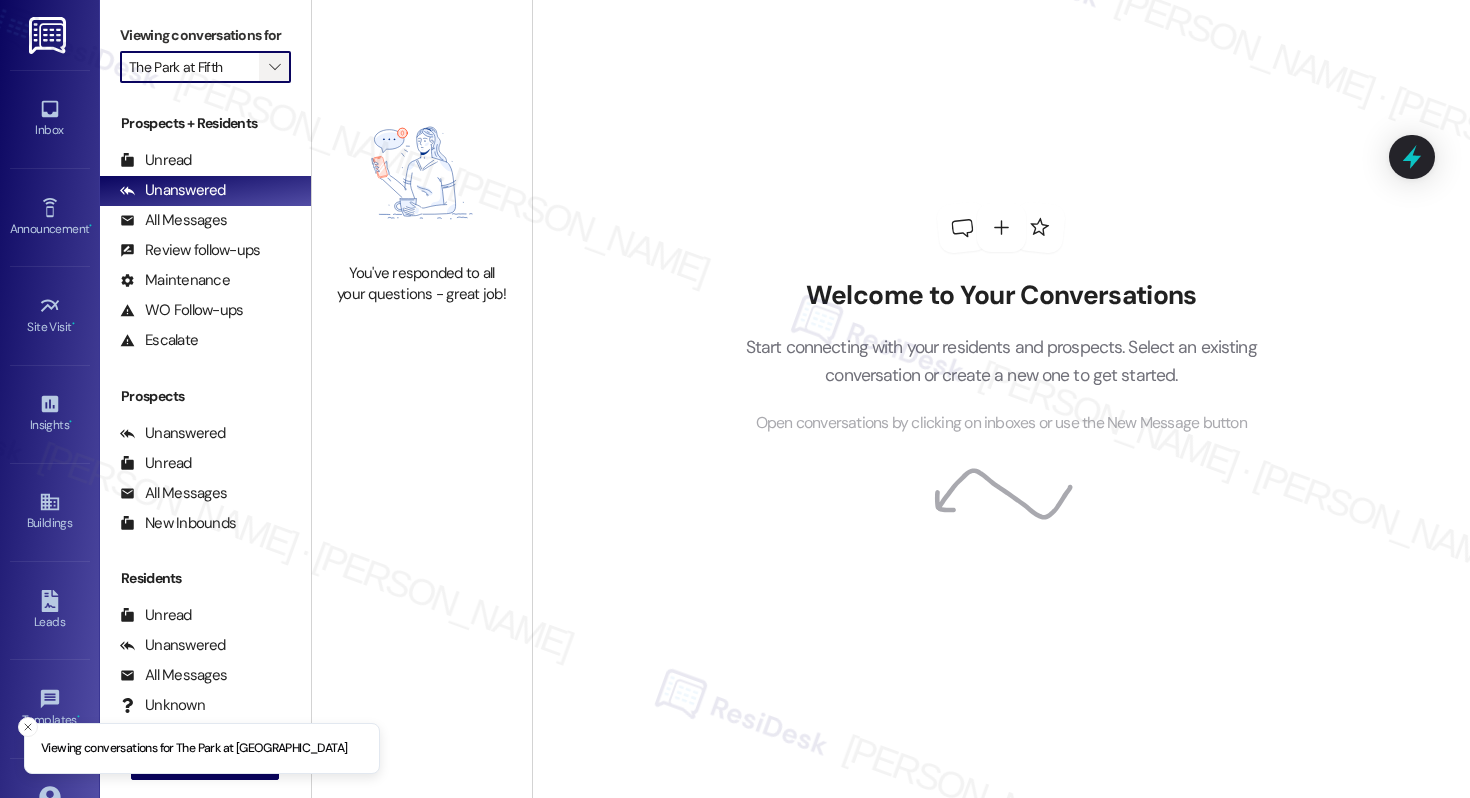 click on "" at bounding box center (274, 67) 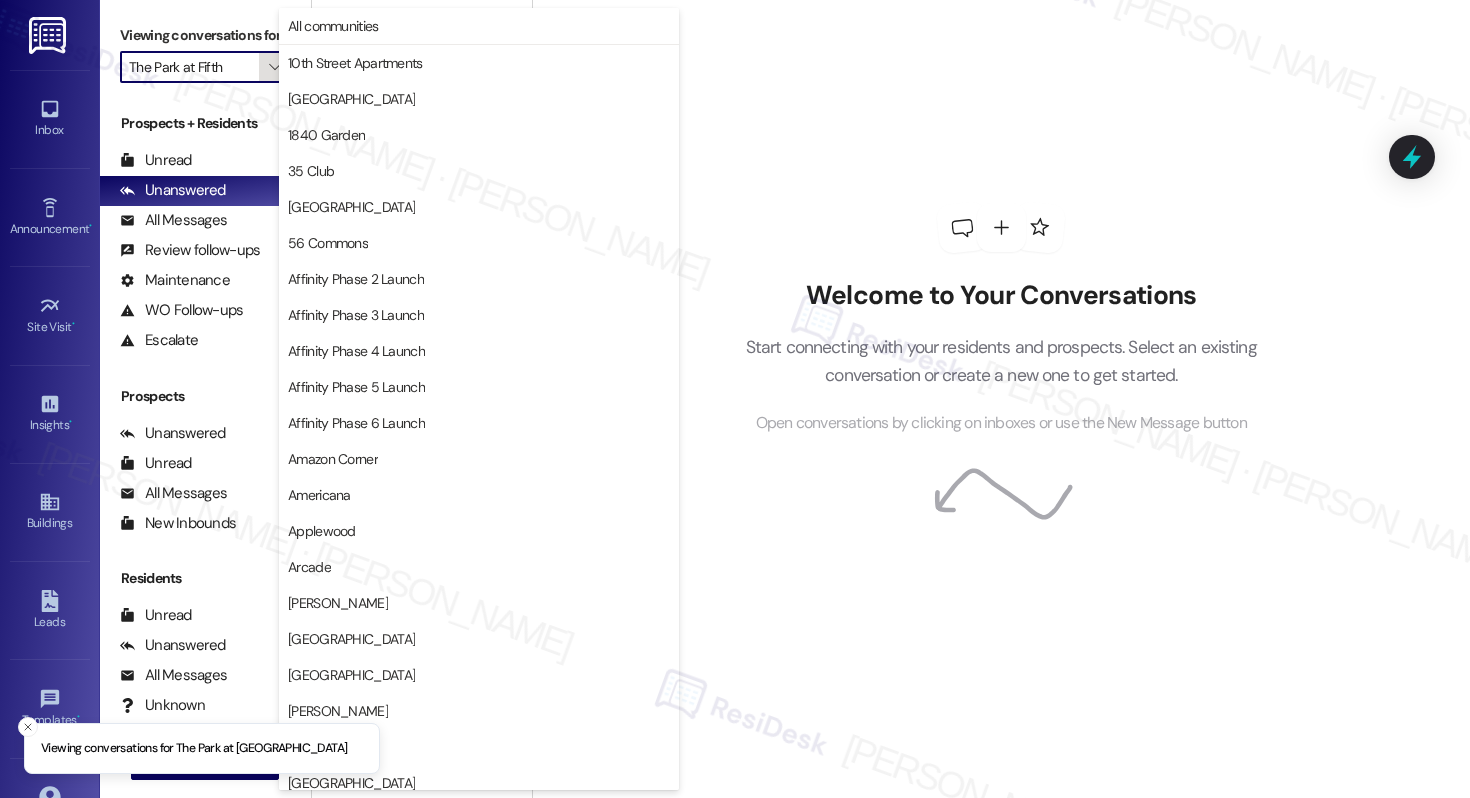 scroll, scrollTop: 3488, scrollLeft: 0, axis: vertical 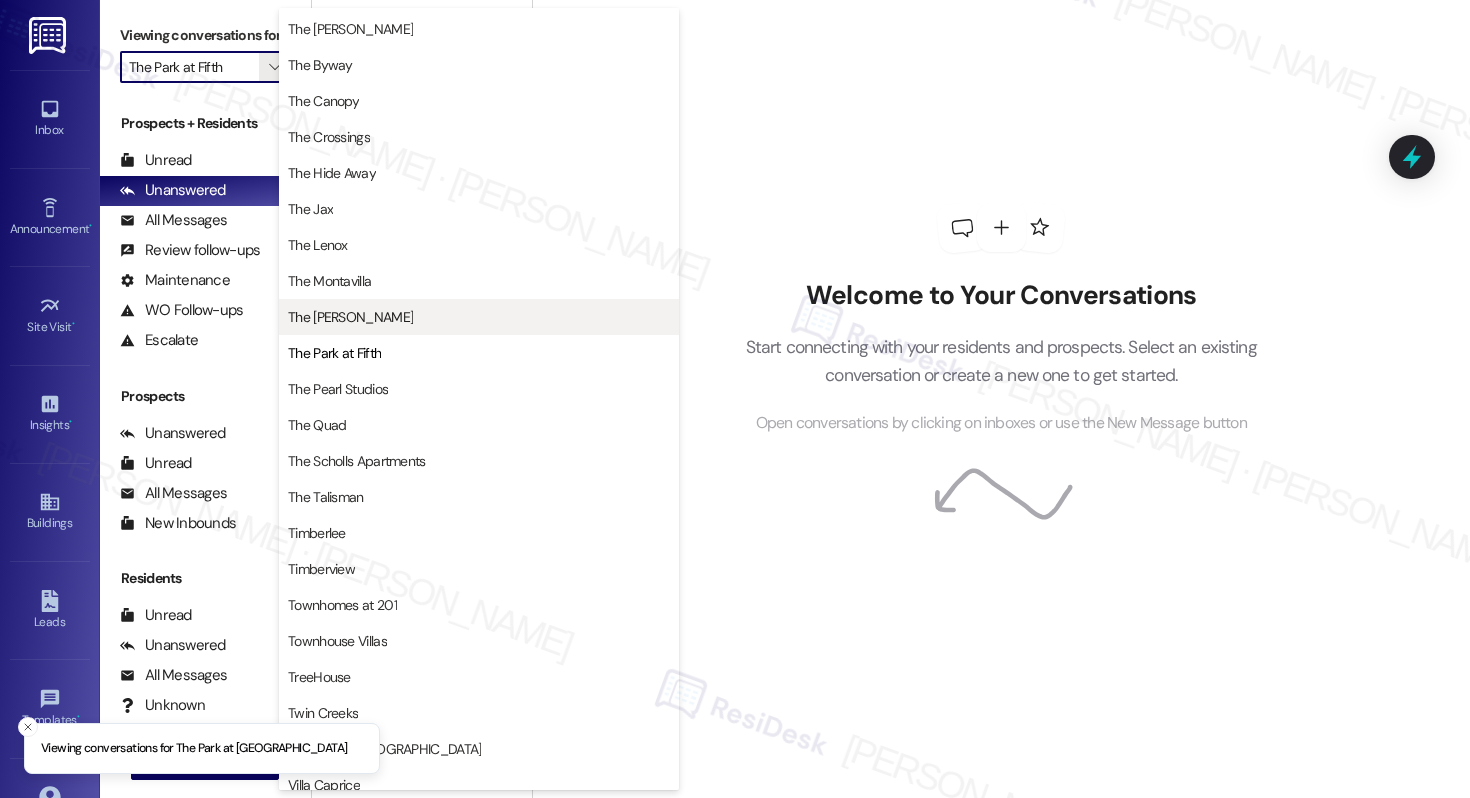 click on "The Montavilla" at bounding box center [329, 281] 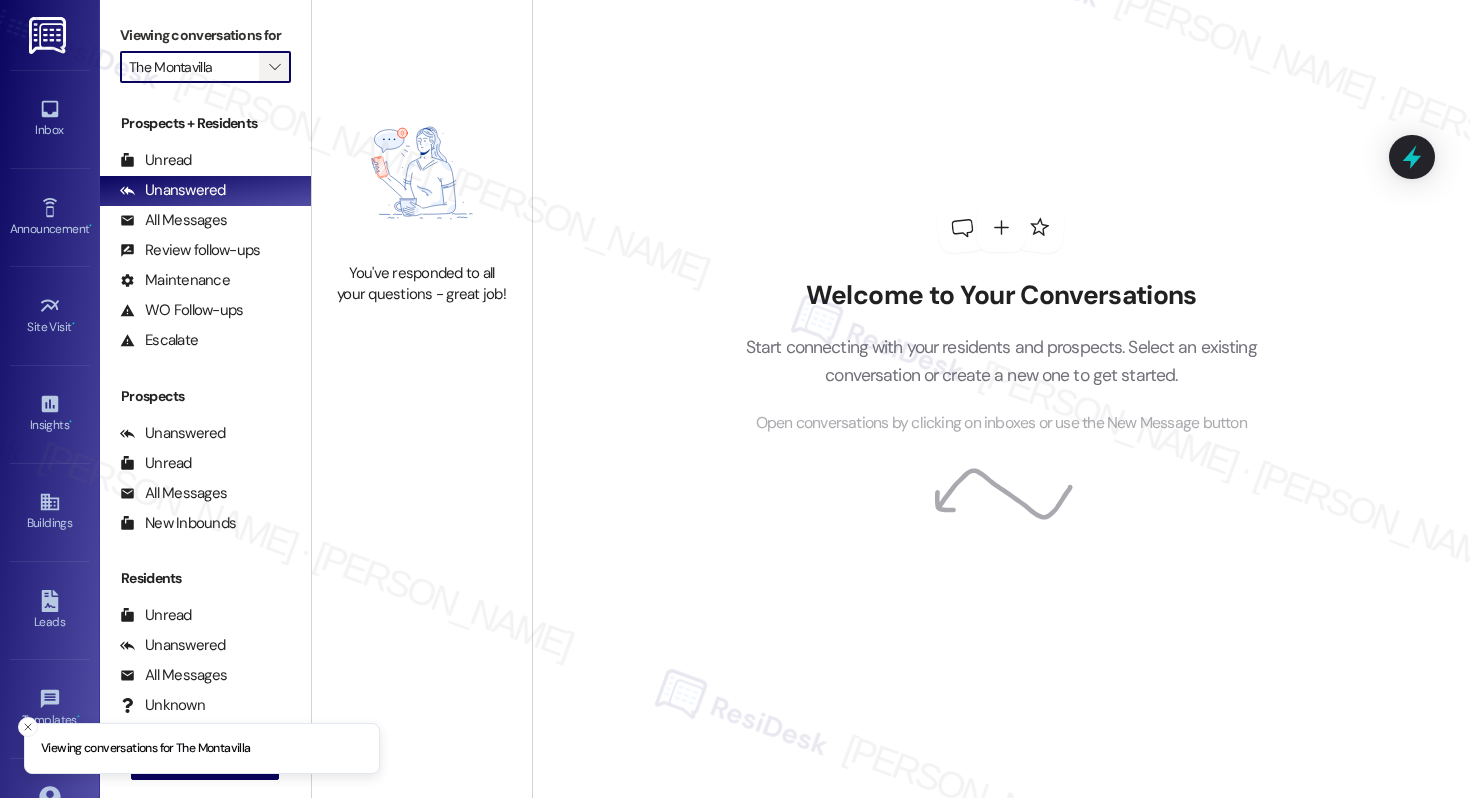 click on "" at bounding box center (274, 67) 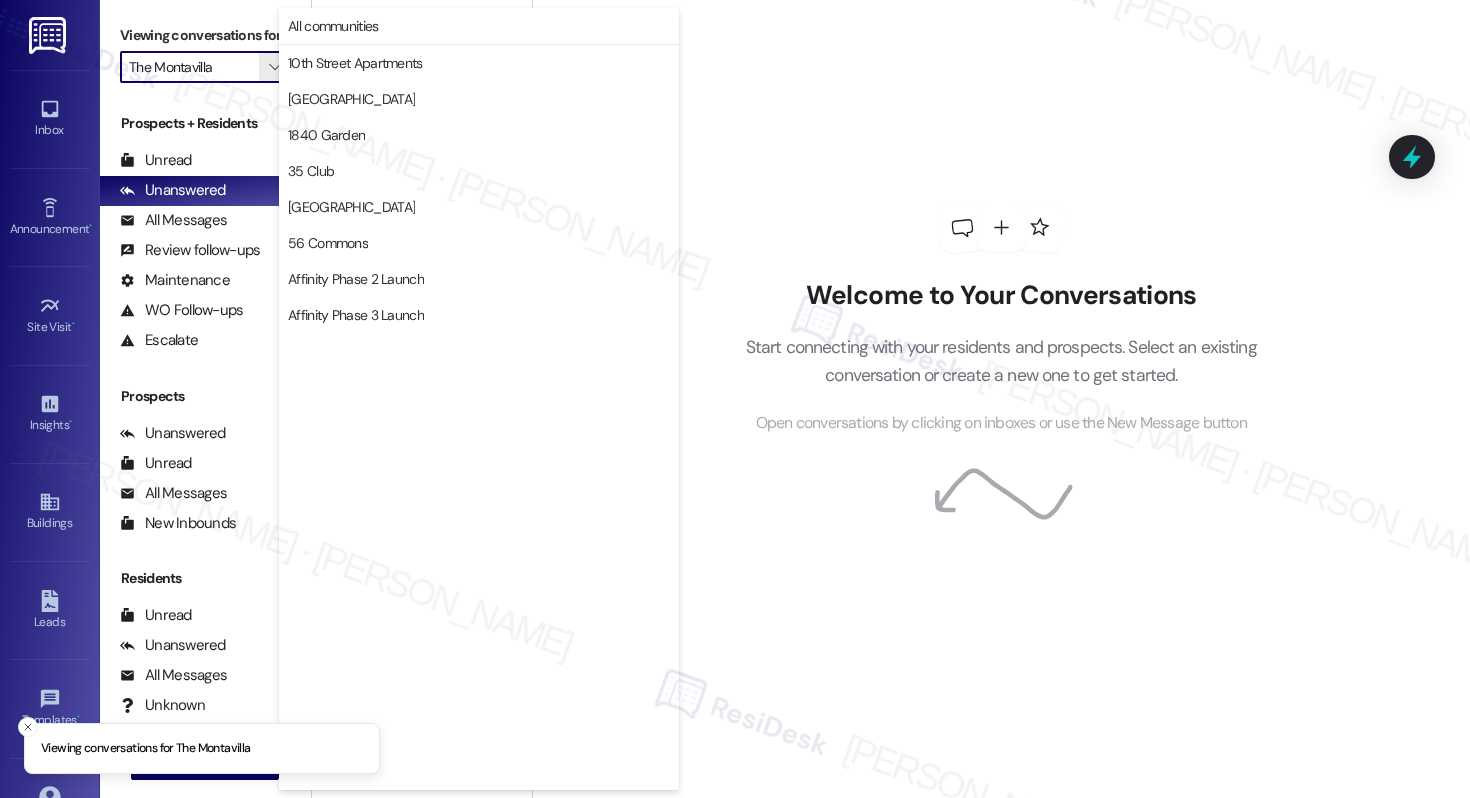 scroll, scrollTop: 3488, scrollLeft: 0, axis: vertical 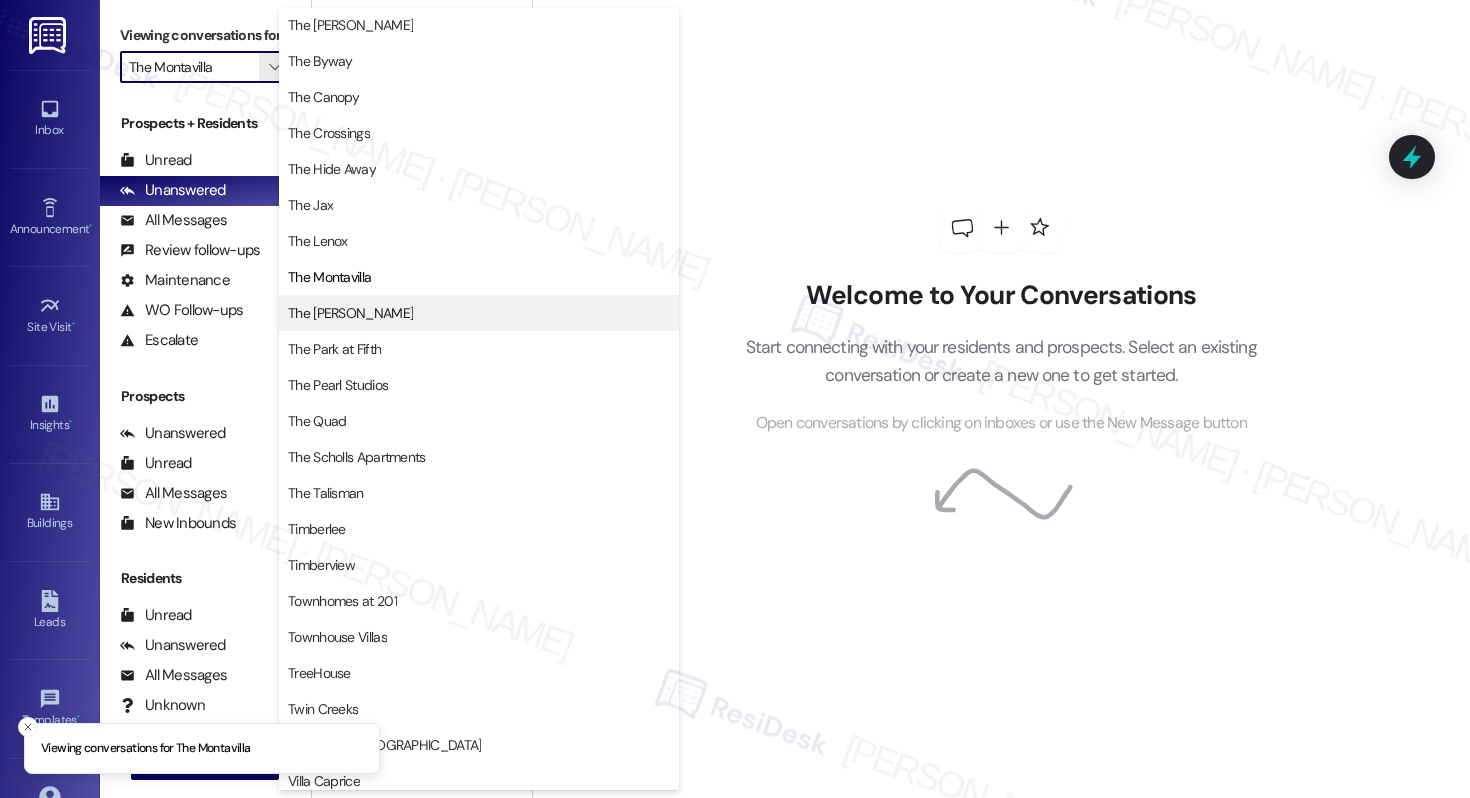 click on "The [PERSON_NAME]" at bounding box center [350, 313] 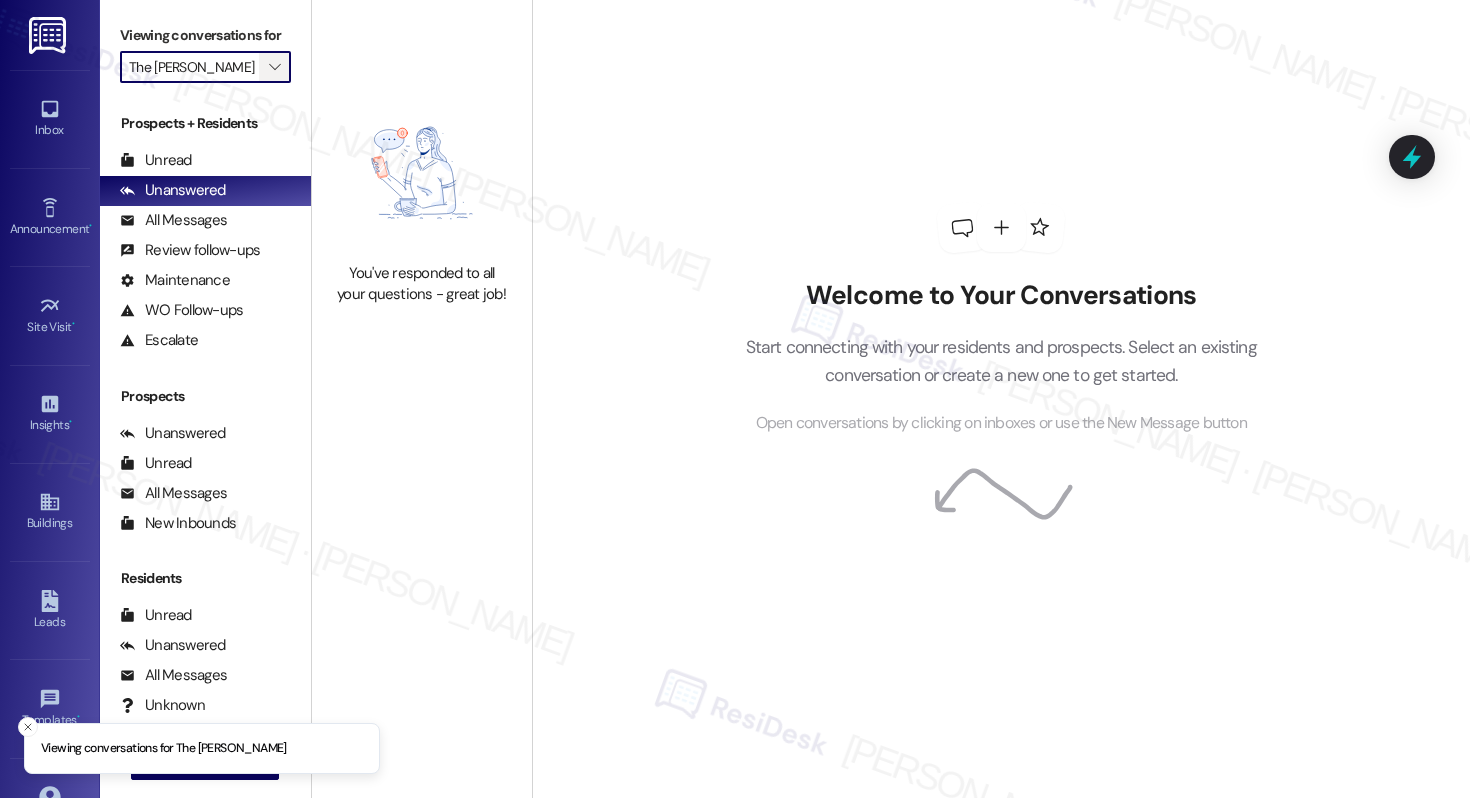 click on "" at bounding box center (274, 67) 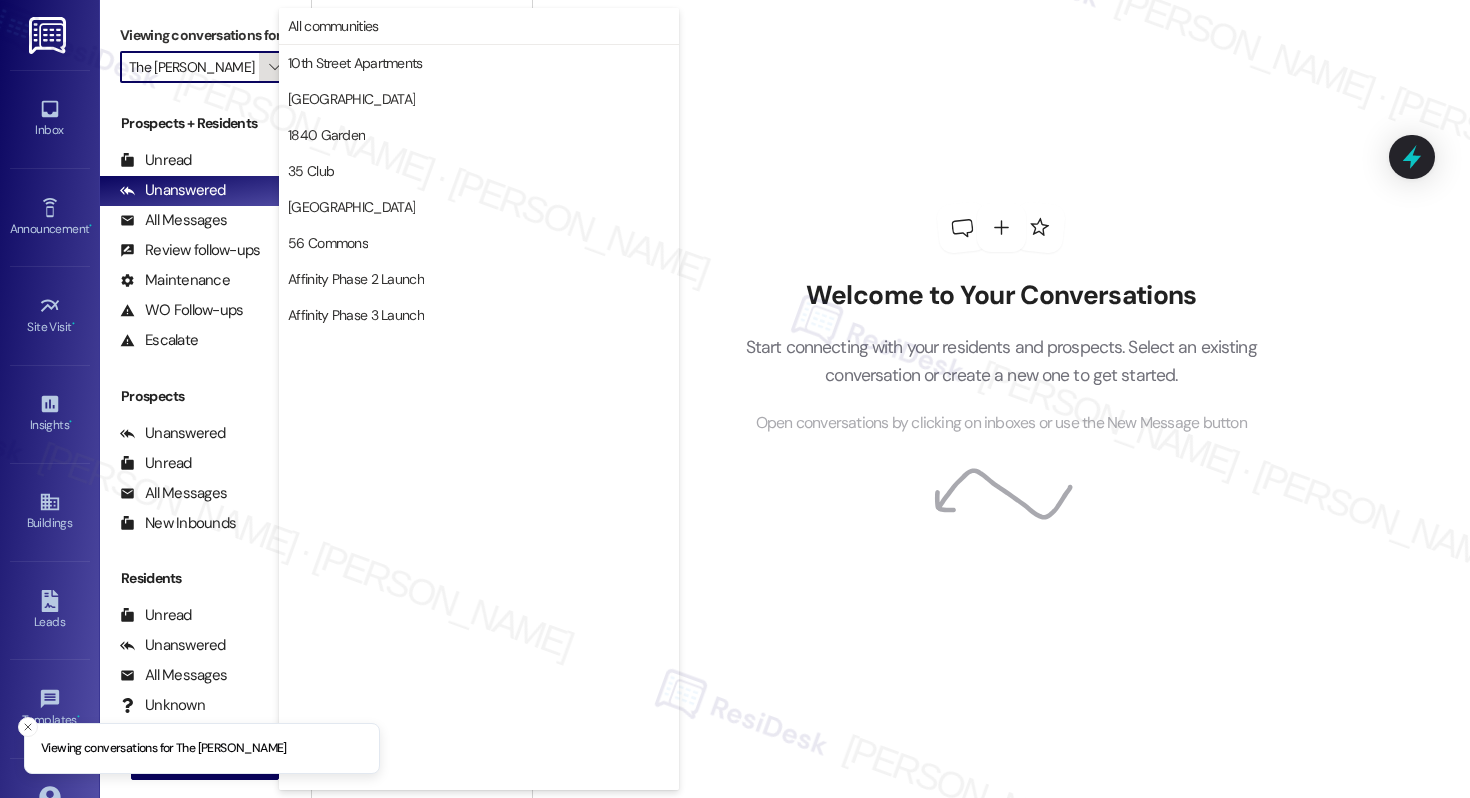 scroll, scrollTop: 3488, scrollLeft: 0, axis: vertical 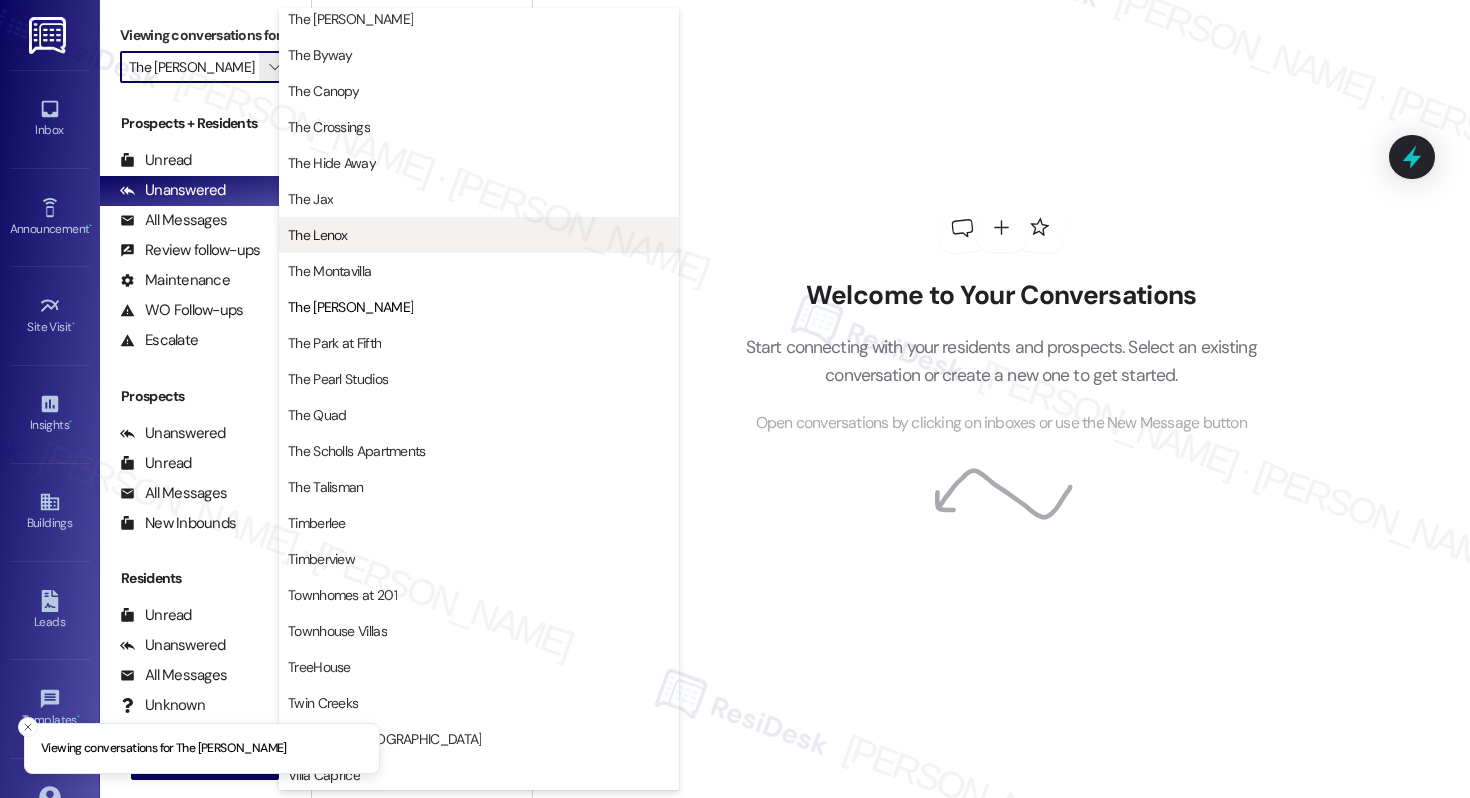 click on "The Lenox" at bounding box center (318, 235) 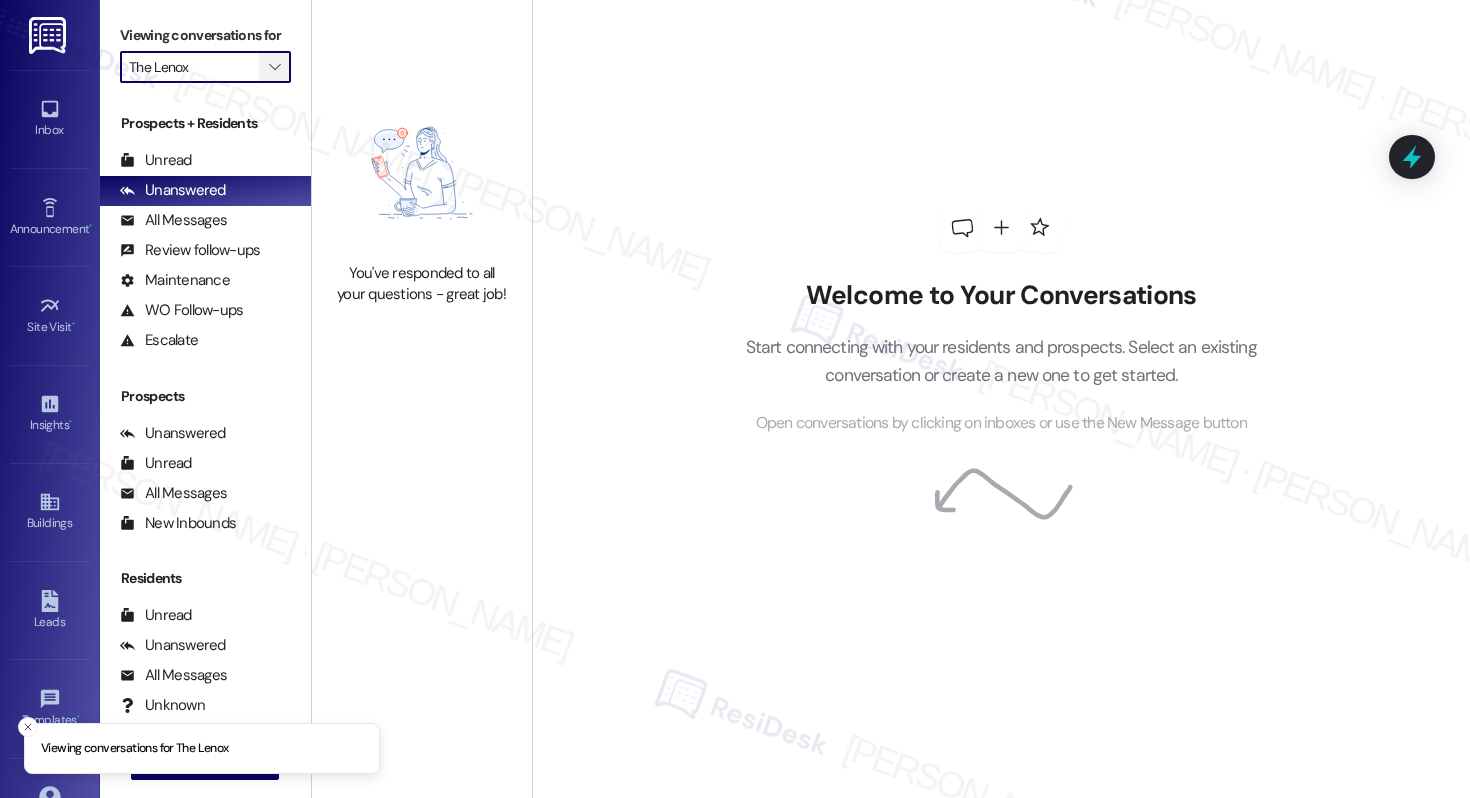 click on "" at bounding box center [274, 67] 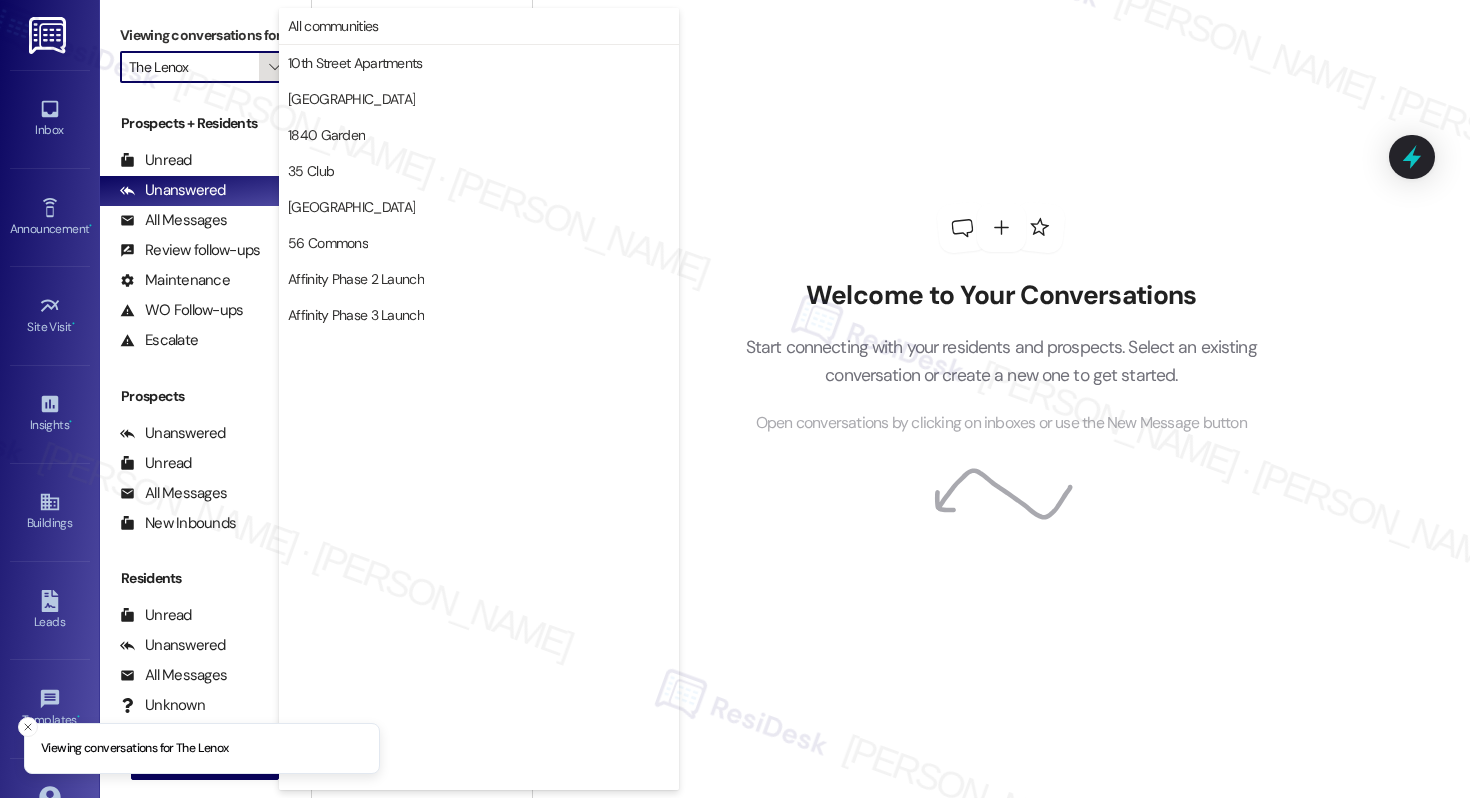 scroll, scrollTop: 3488, scrollLeft: 0, axis: vertical 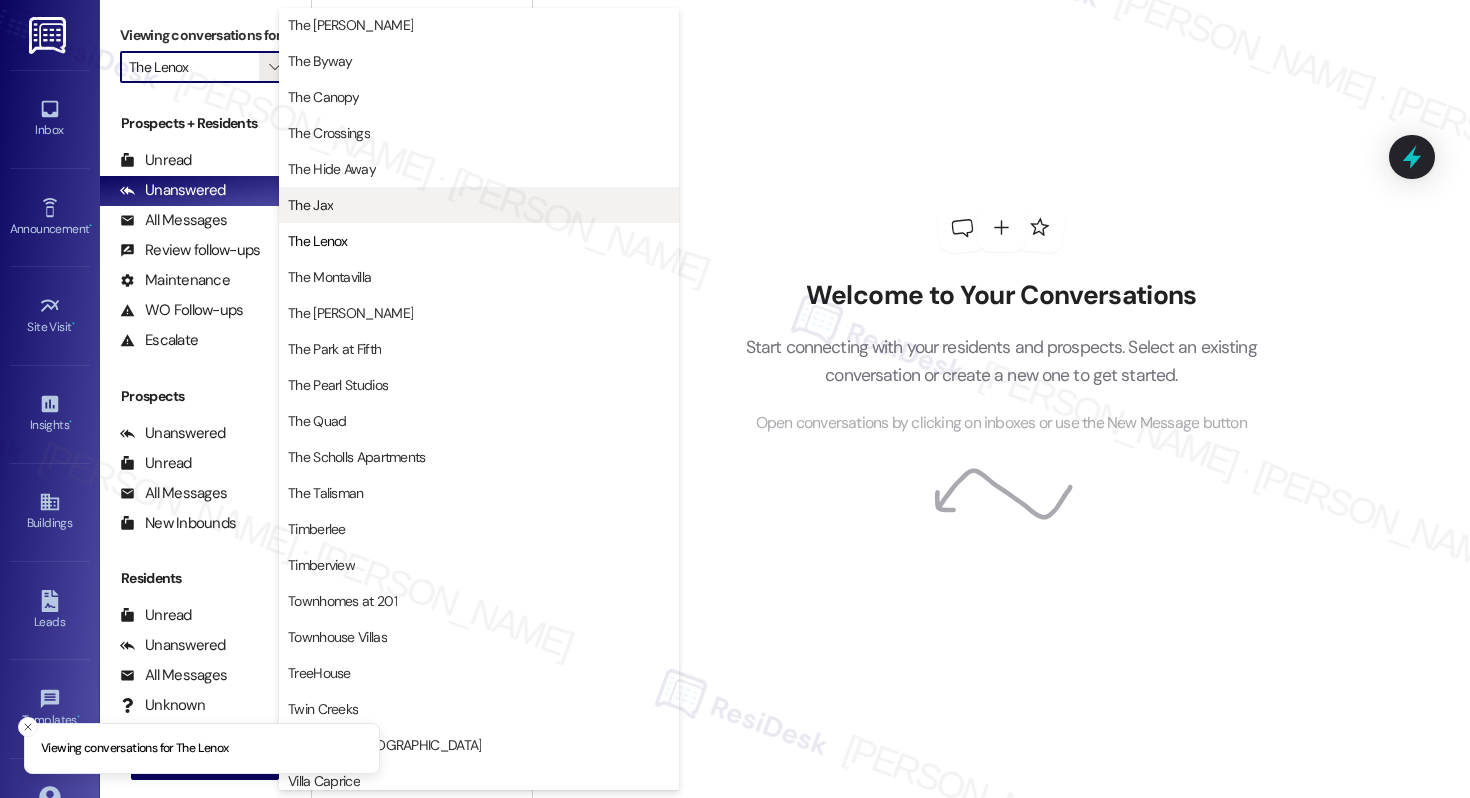 click on "The Jax" at bounding box center (479, 205) 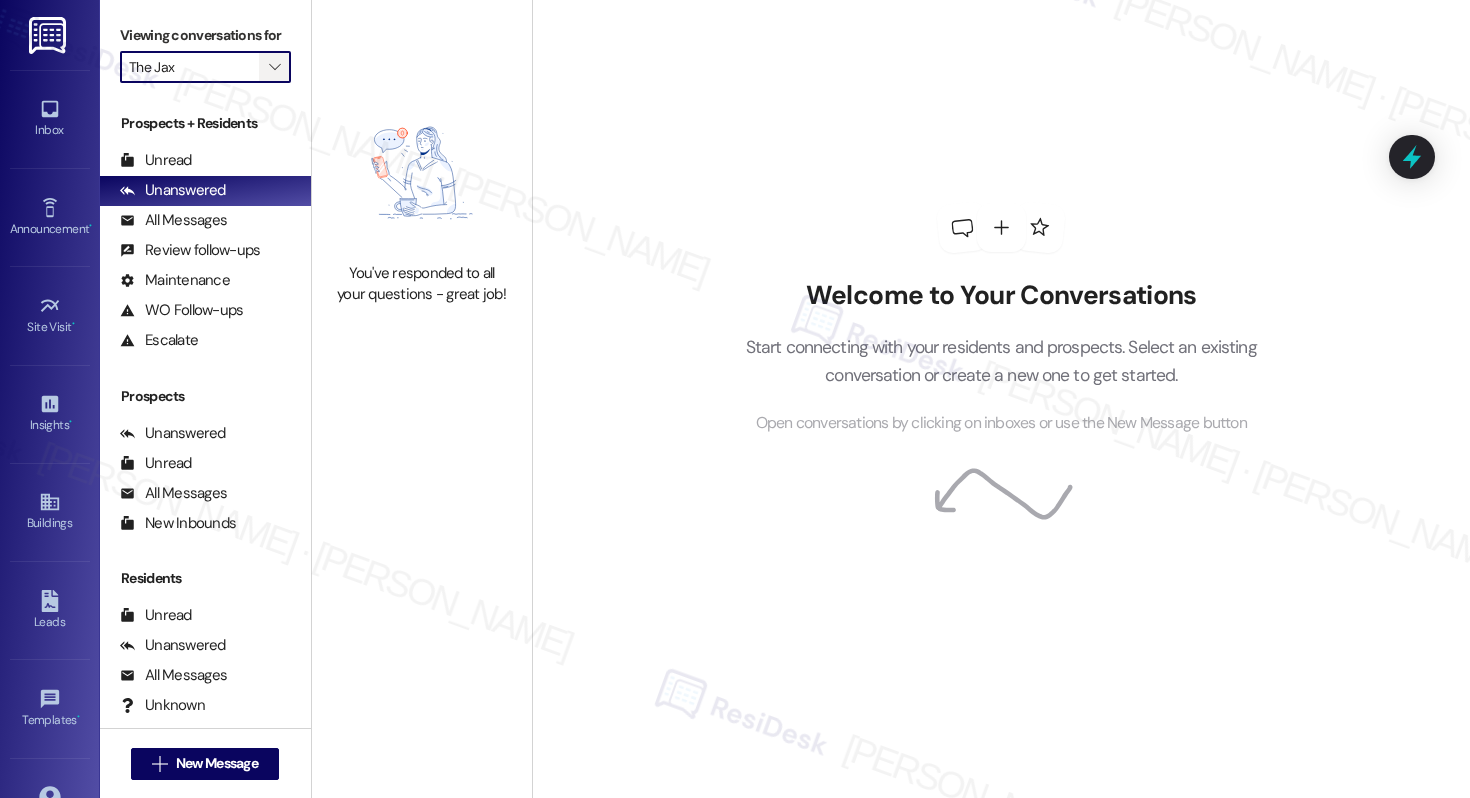 click on "" at bounding box center [274, 67] 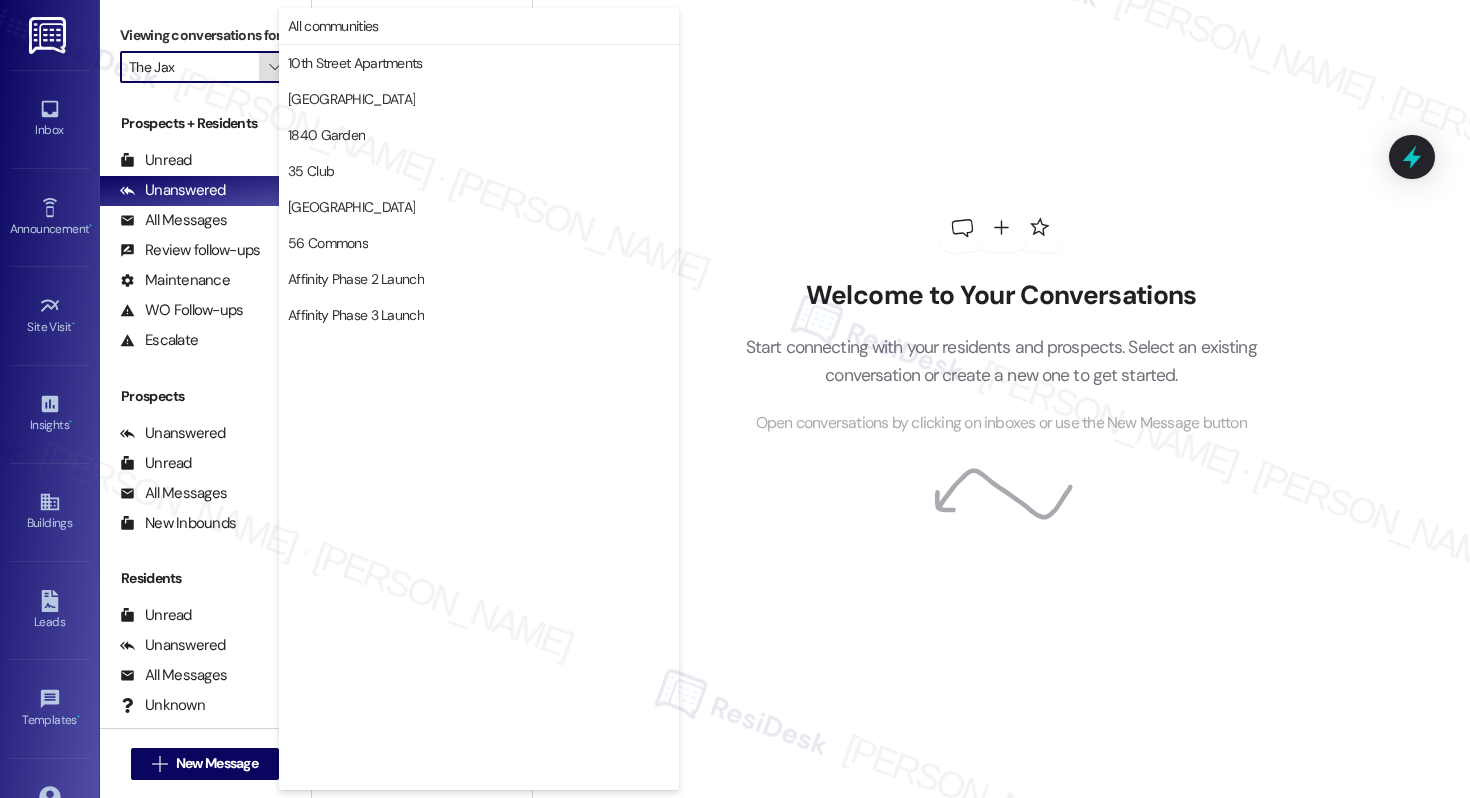 scroll, scrollTop: 3488, scrollLeft: 0, axis: vertical 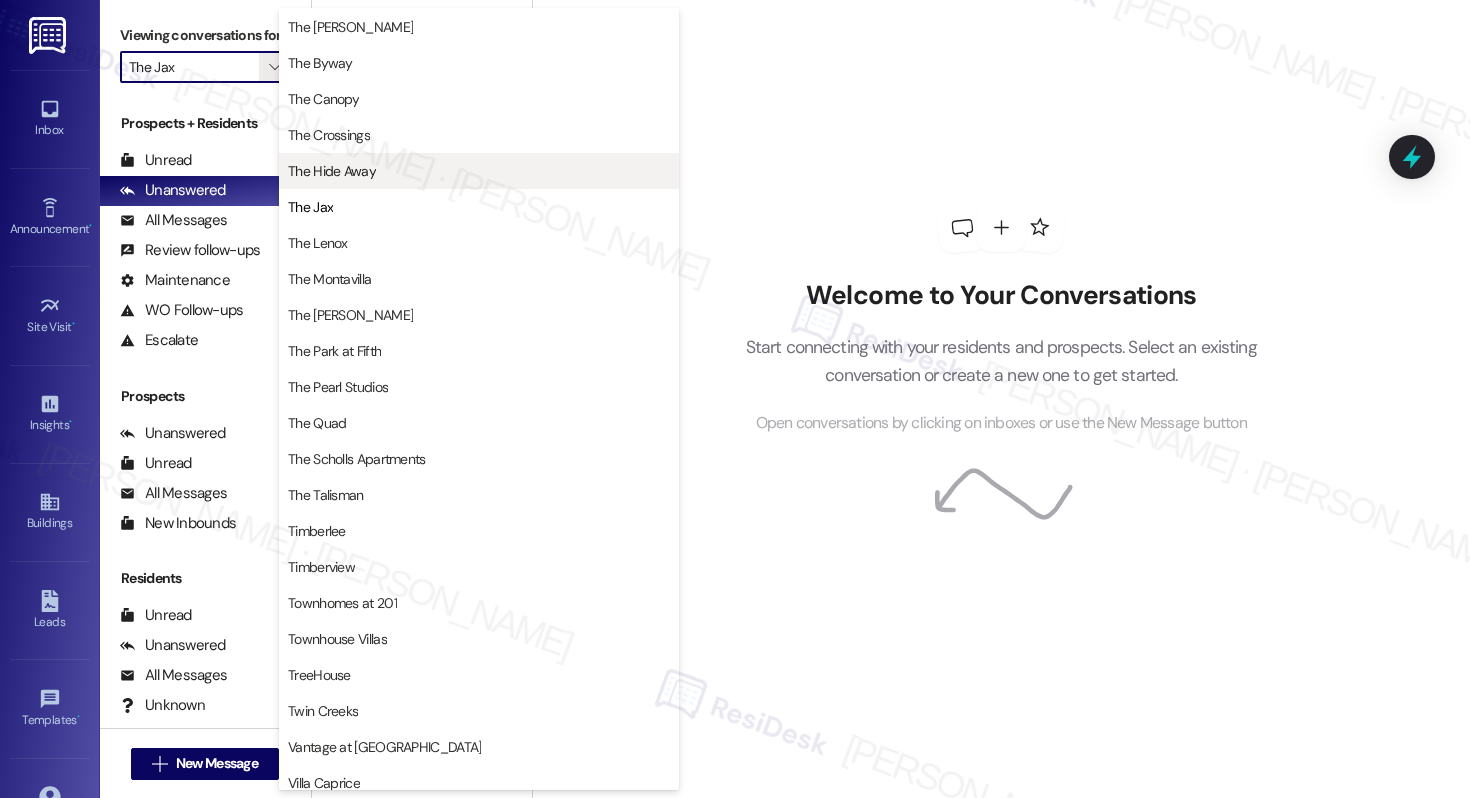 click on "The Hide Away" at bounding box center (332, 171) 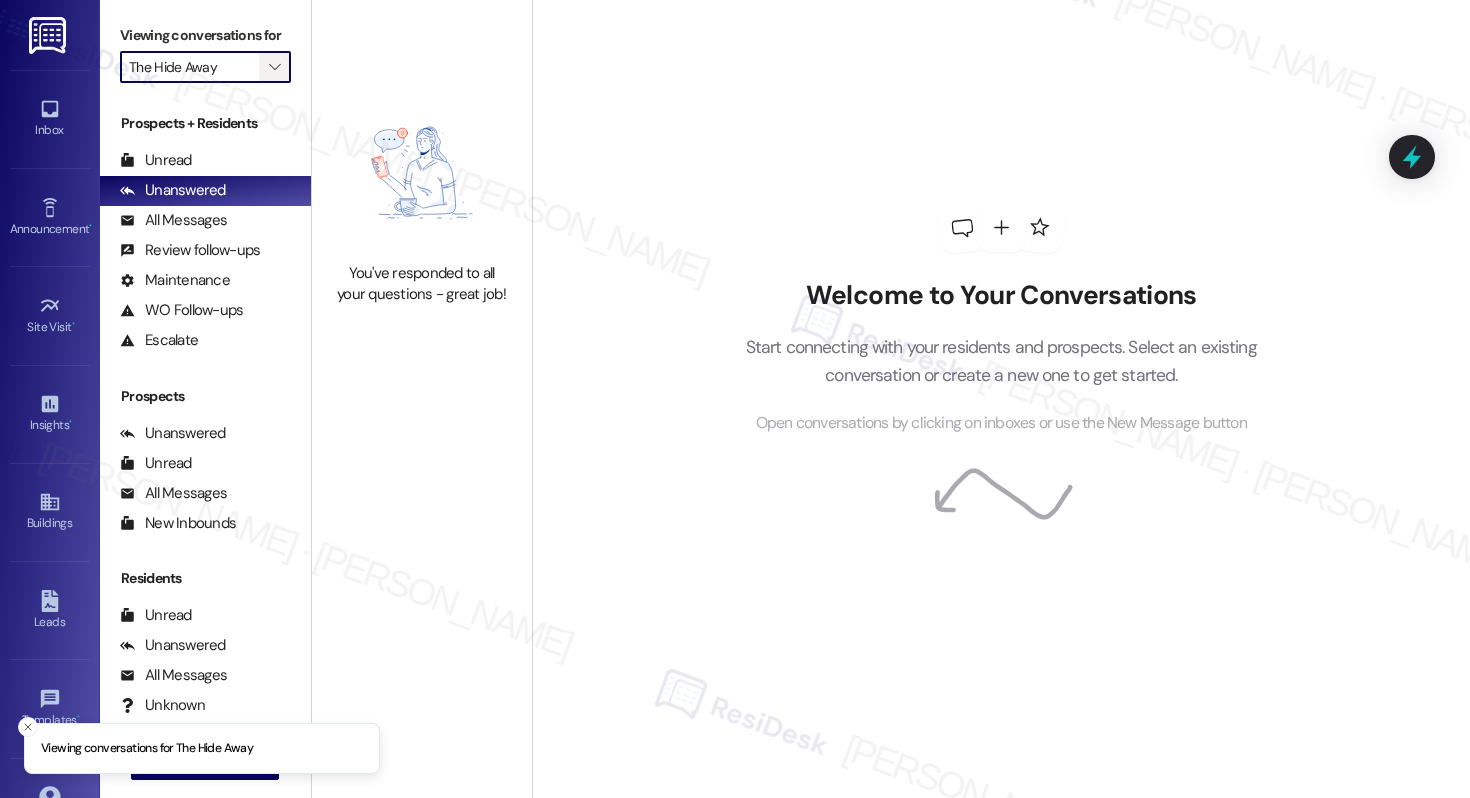 click on "" at bounding box center (274, 67) 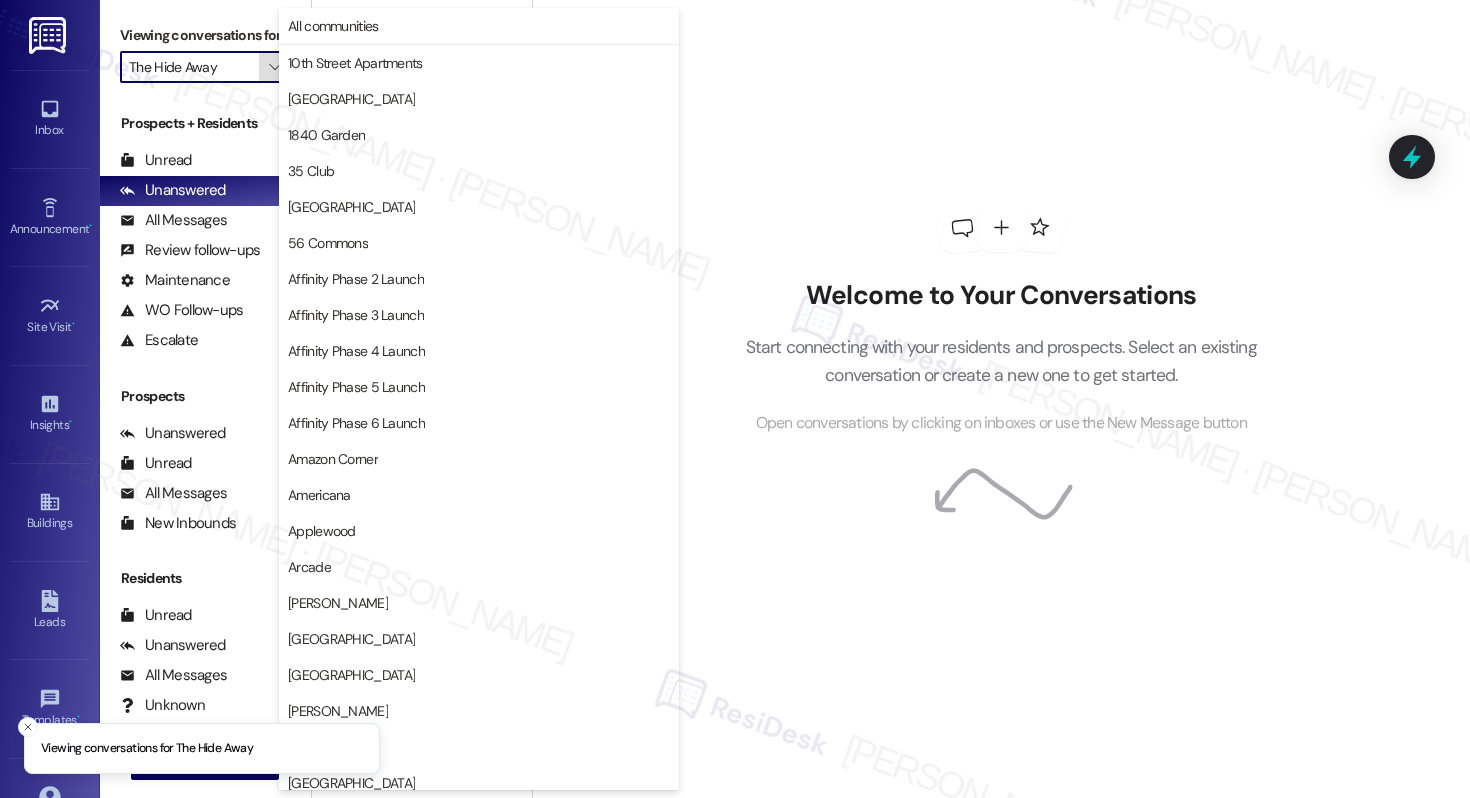 scroll, scrollTop: 3488, scrollLeft: 0, axis: vertical 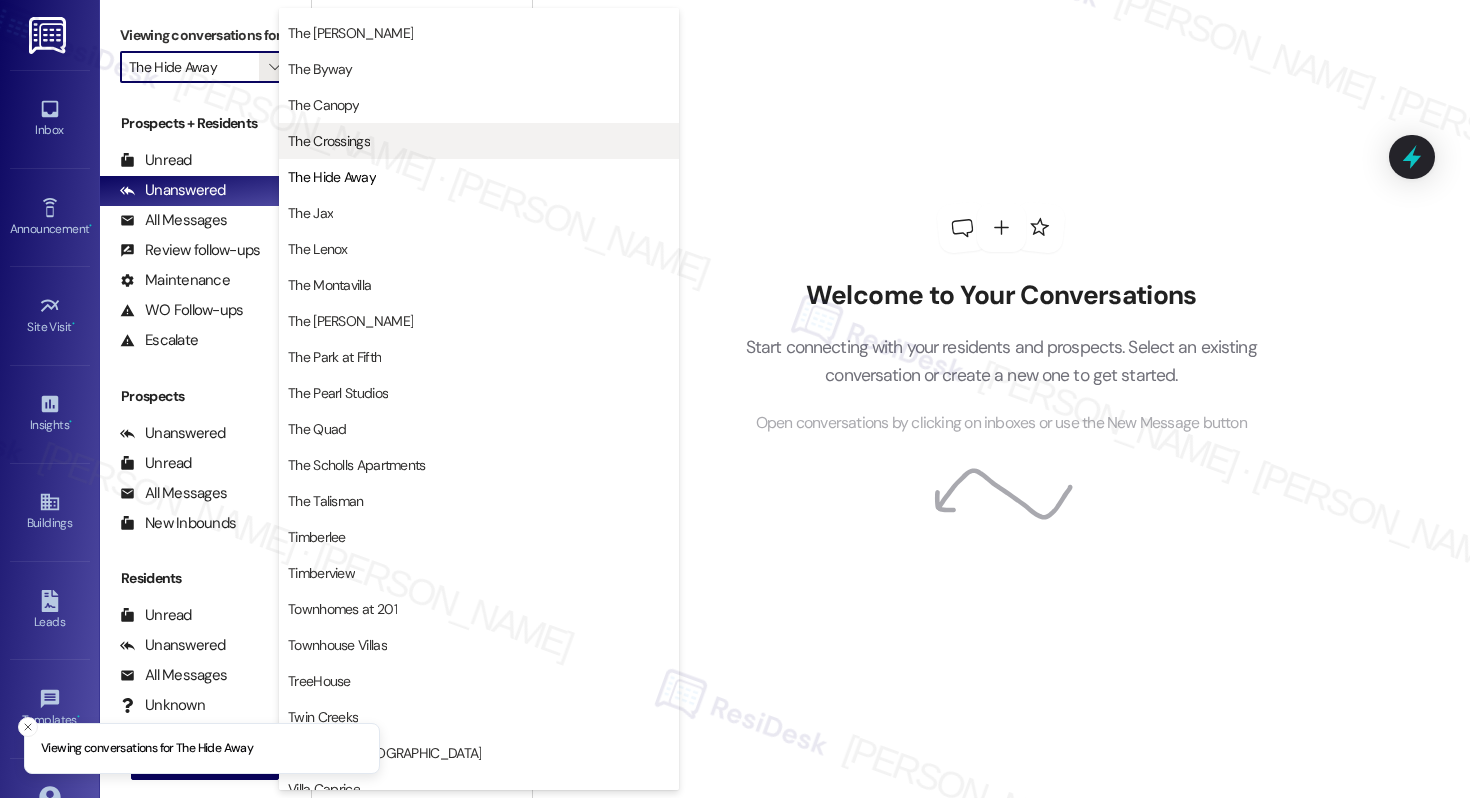 click on "The Crossings" at bounding box center (329, 141) 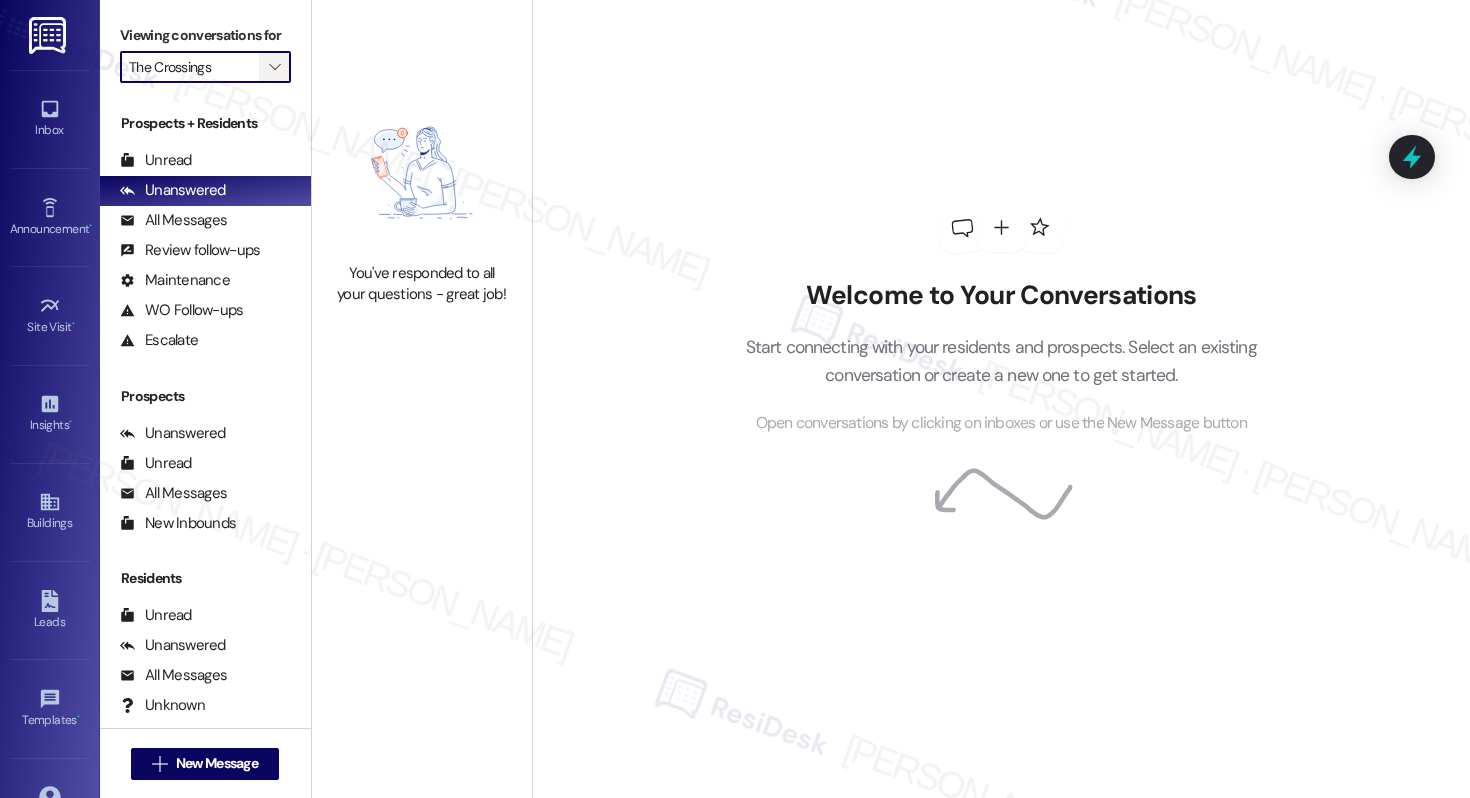 click on "" at bounding box center [274, 67] 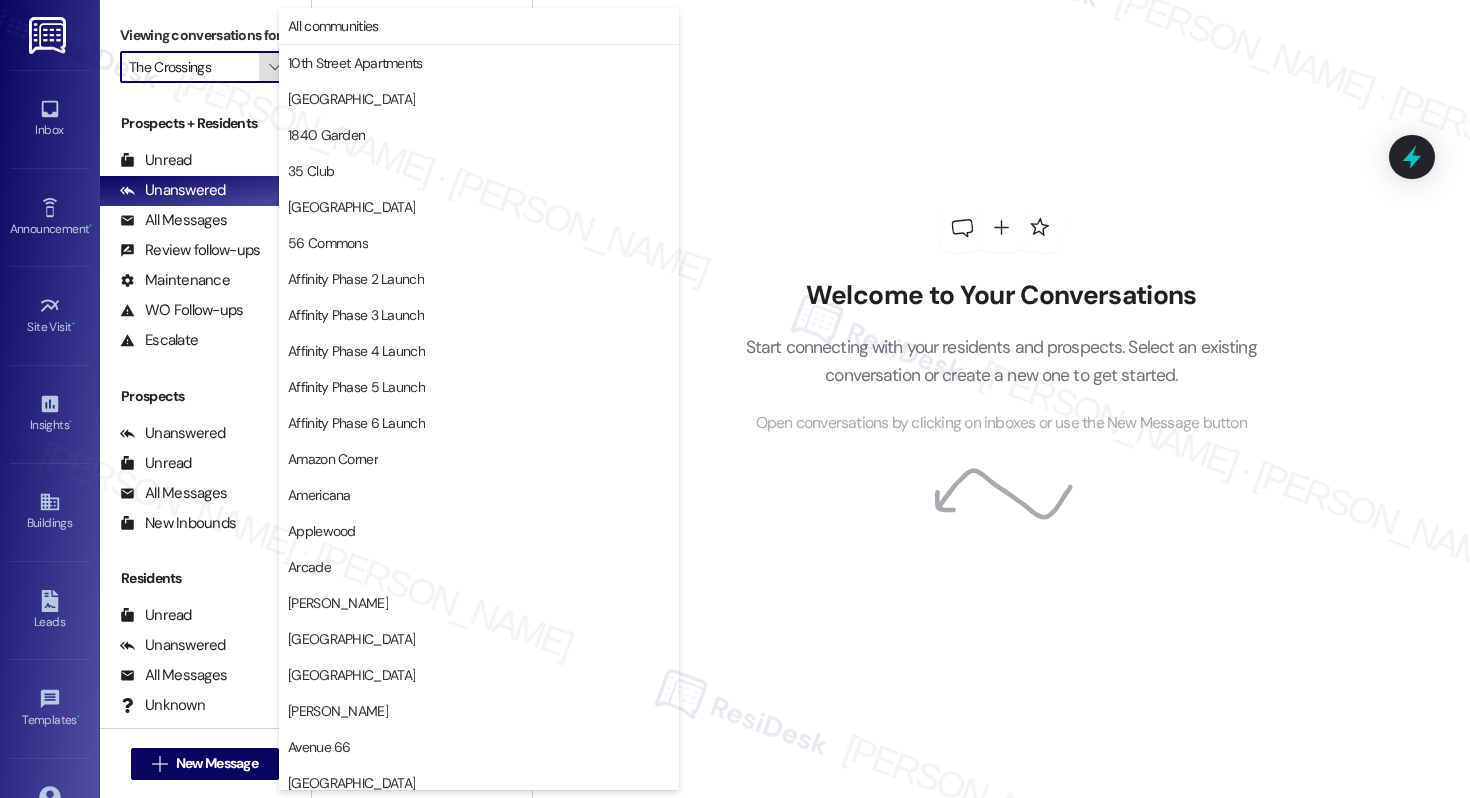 scroll, scrollTop: 3488, scrollLeft: 0, axis: vertical 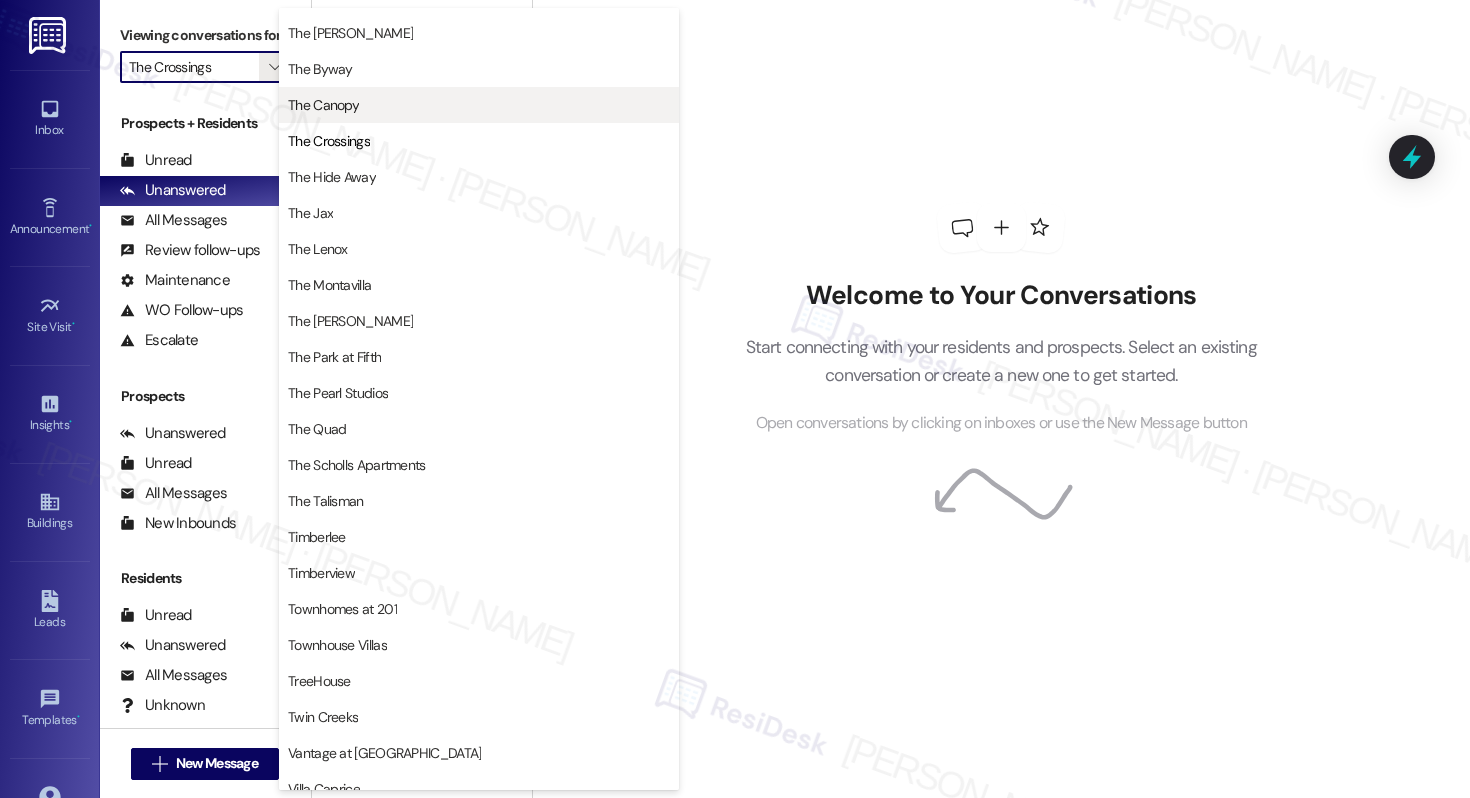 click on "The Canopy" at bounding box center [323, 105] 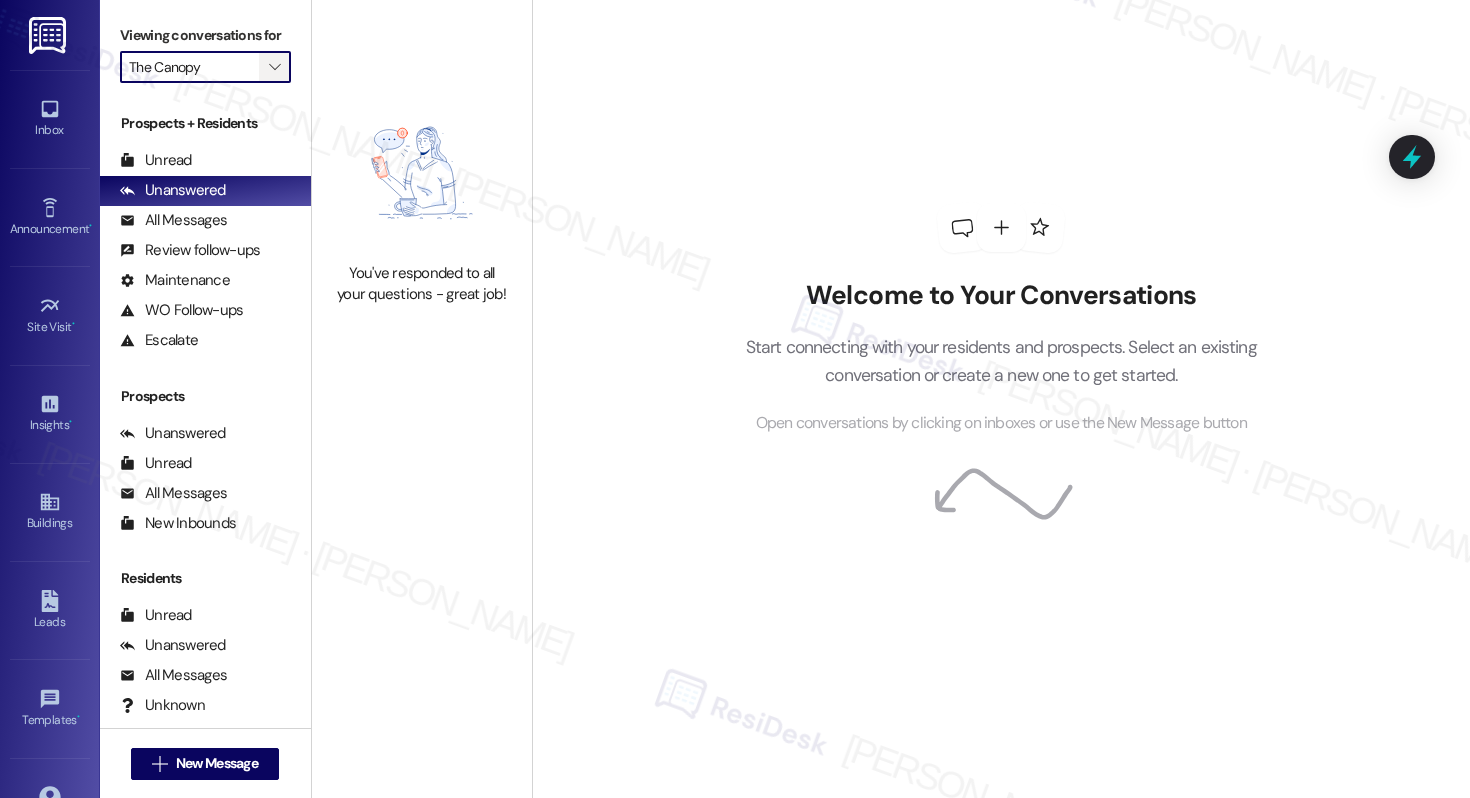 click on "" at bounding box center (274, 67) 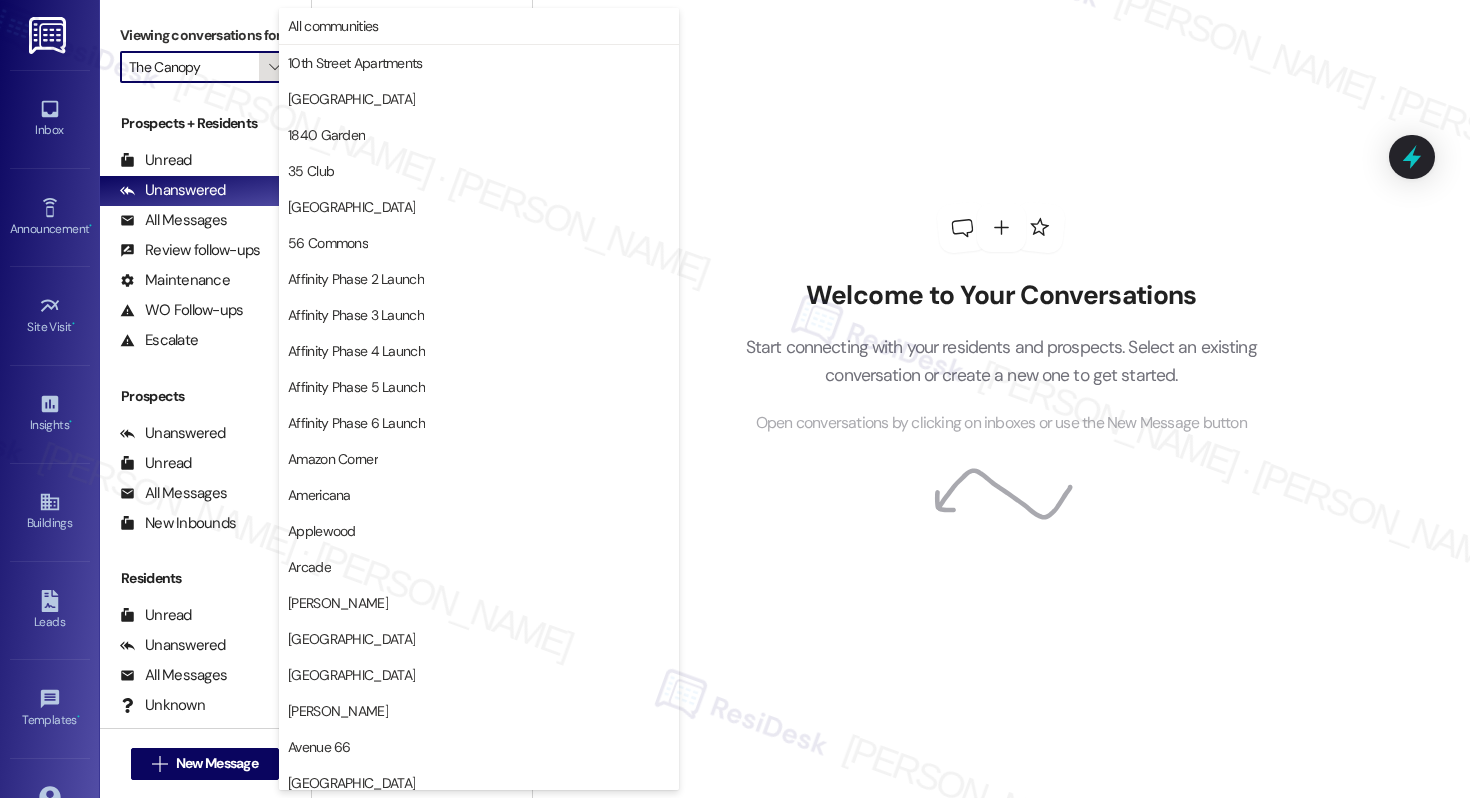 scroll, scrollTop: 3488, scrollLeft: 0, axis: vertical 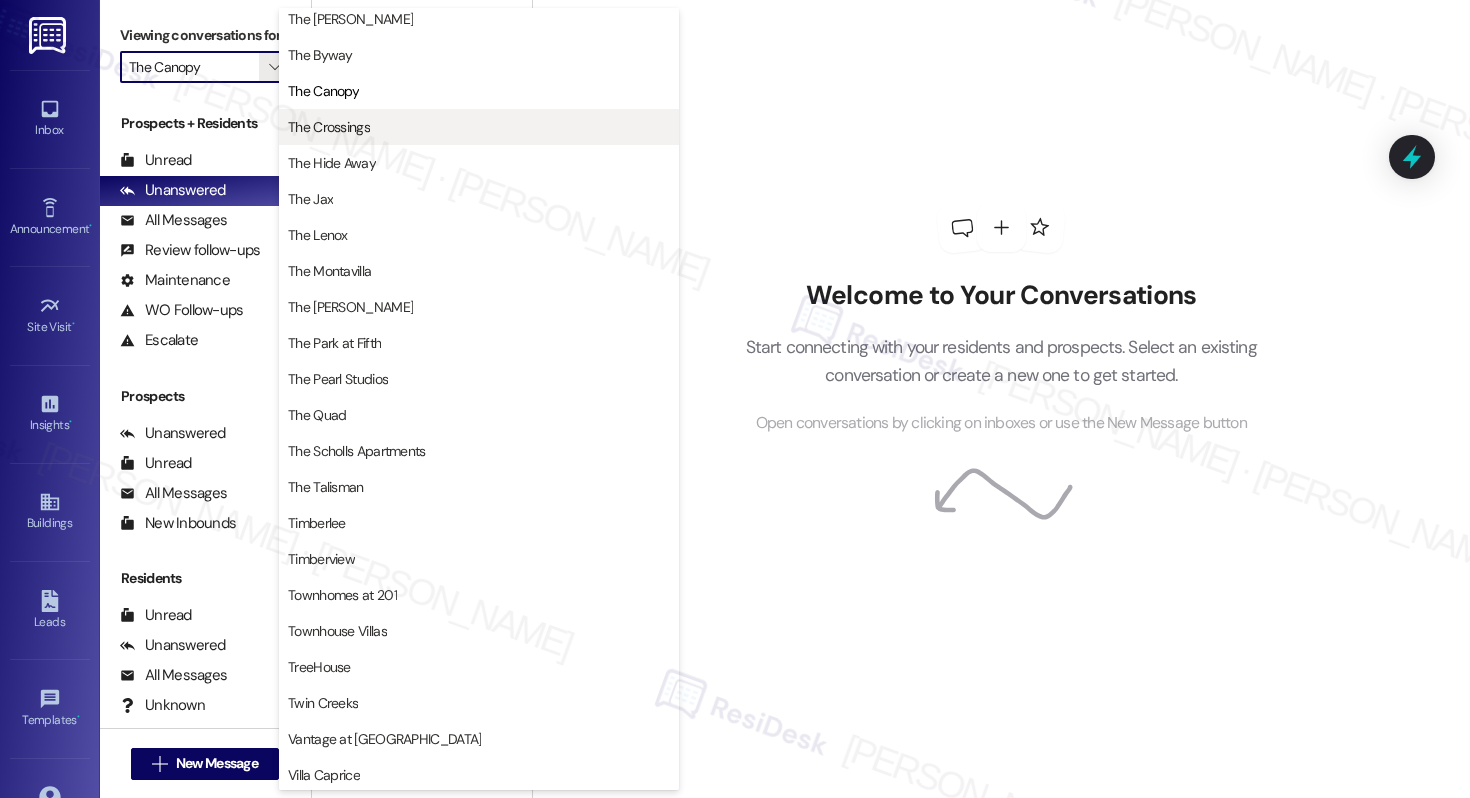 click on "The Crossings" at bounding box center [479, 127] 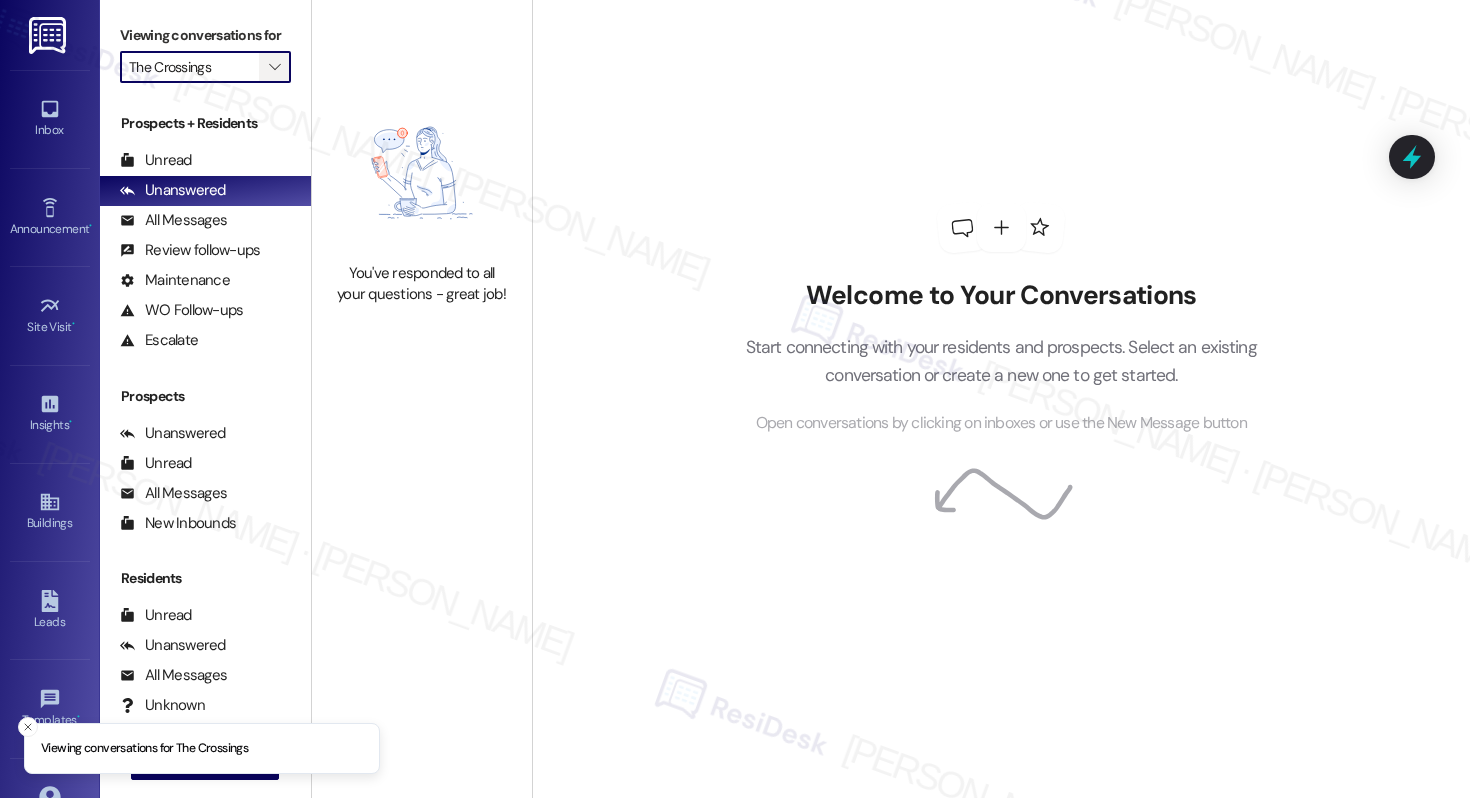 click on "" at bounding box center [274, 67] 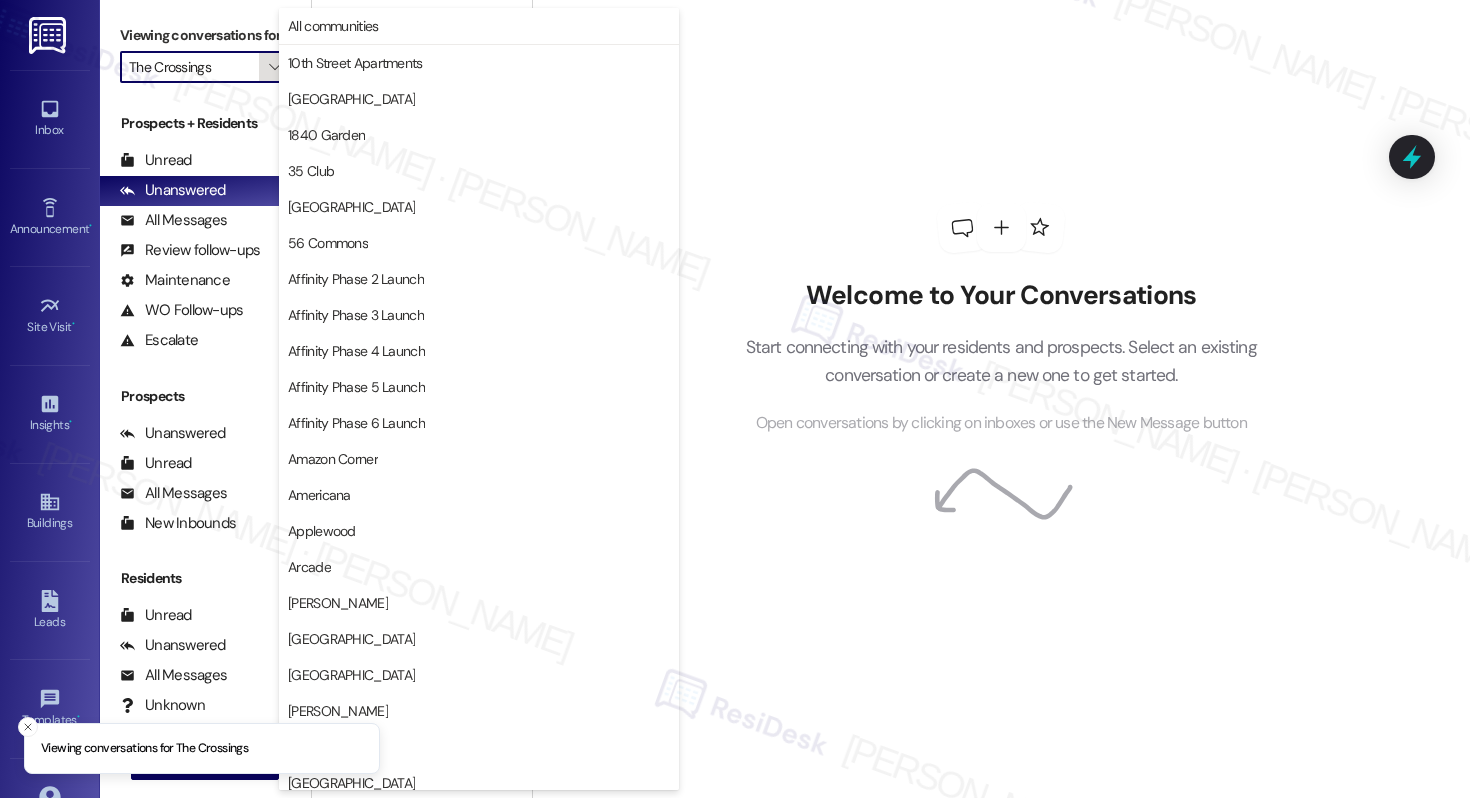 scroll, scrollTop: 3488, scrollLeft: 0, axis: vertical 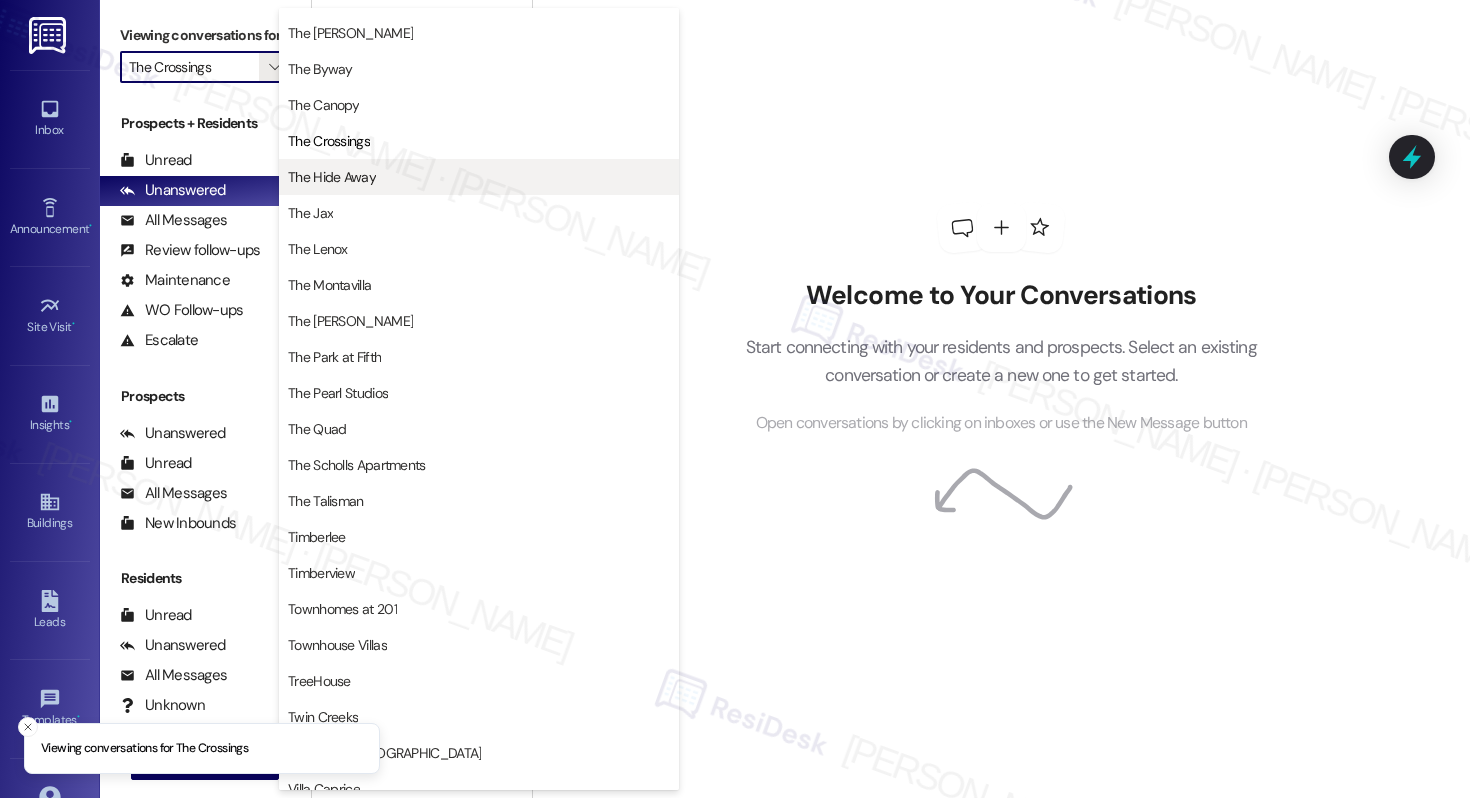 click on "The Hide Away" at bounding box center (332, 177) 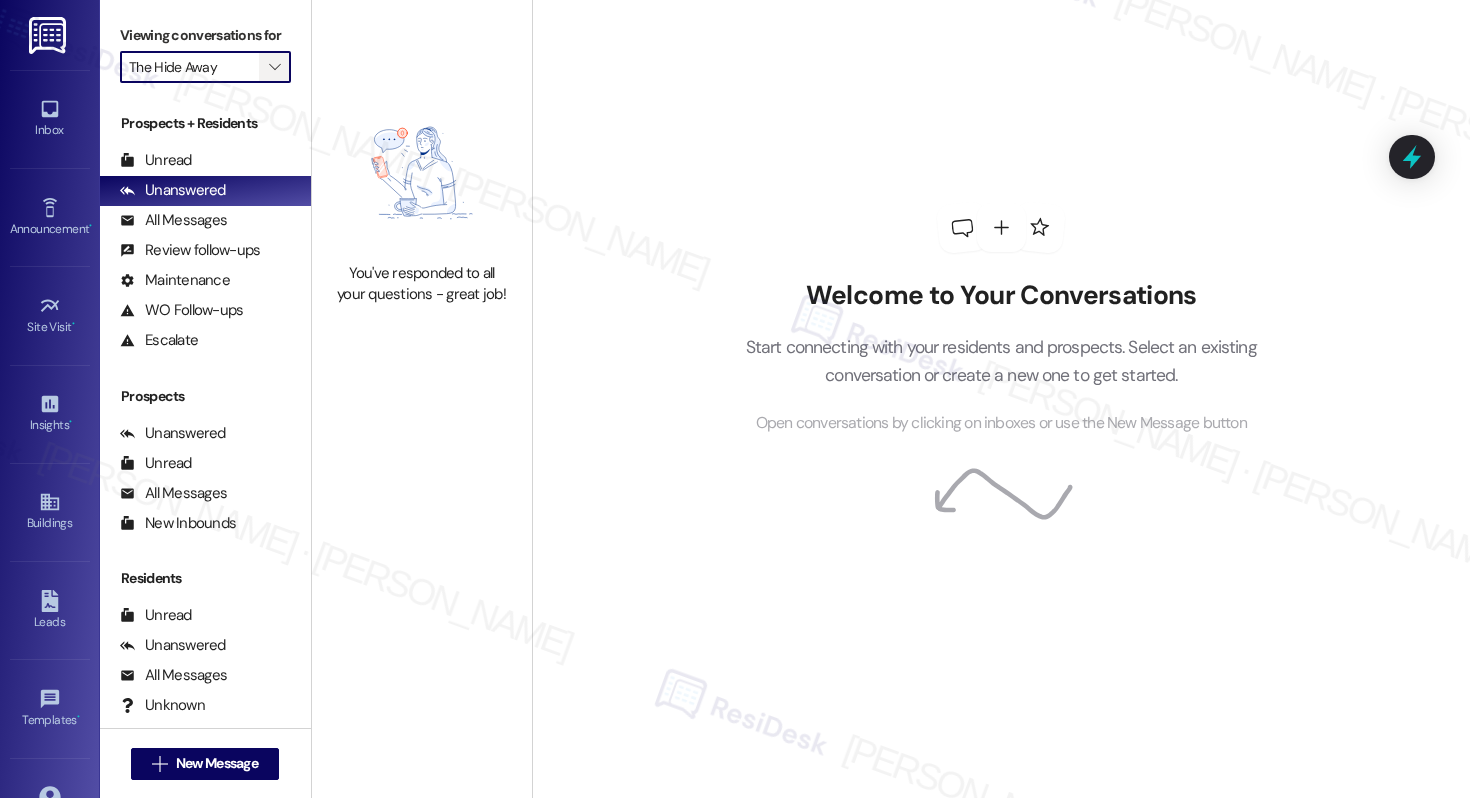click on "" at bounding box center [274, 67] 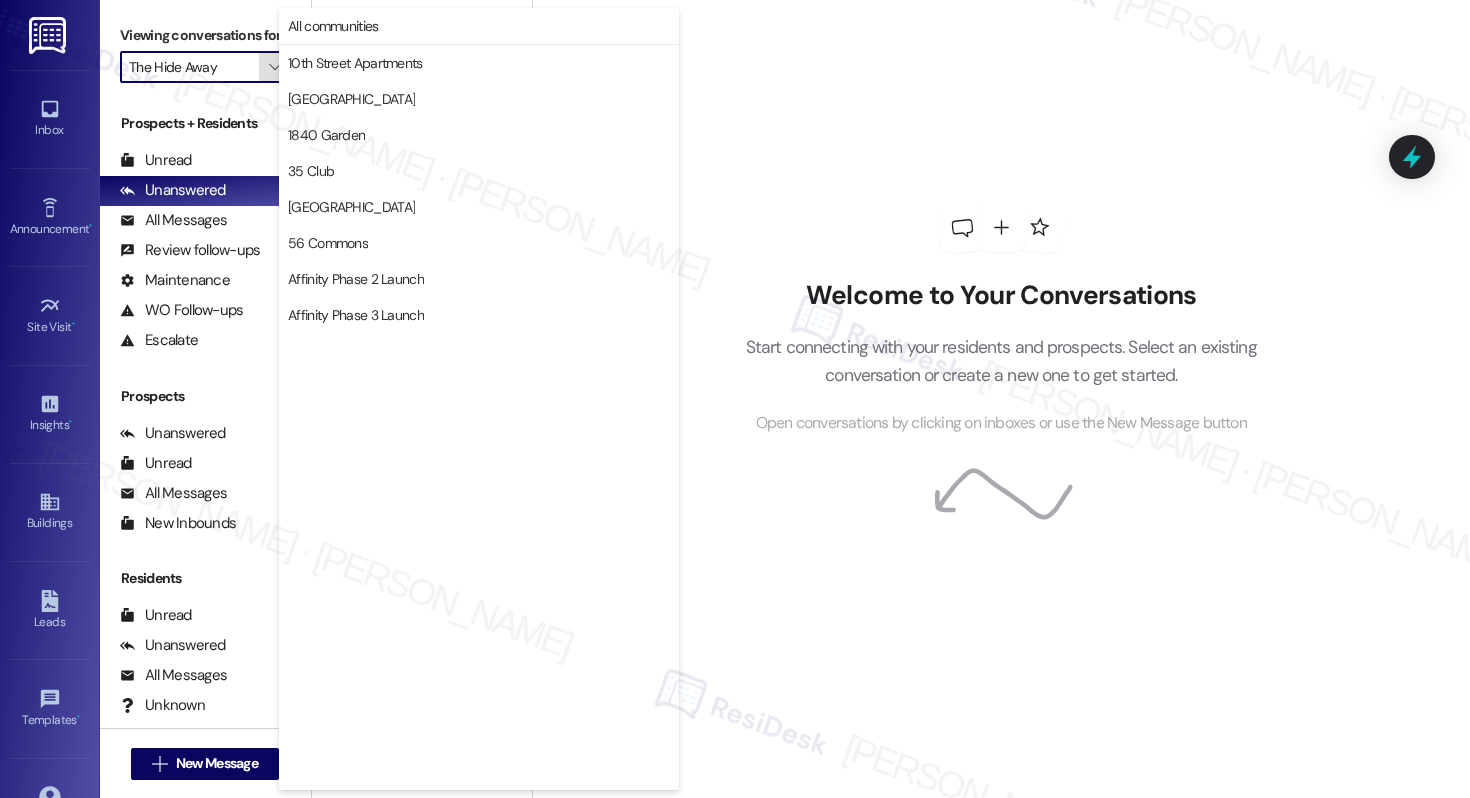 scroll, scrollTop: 3488, scrollLeft: 0, axis: vertical 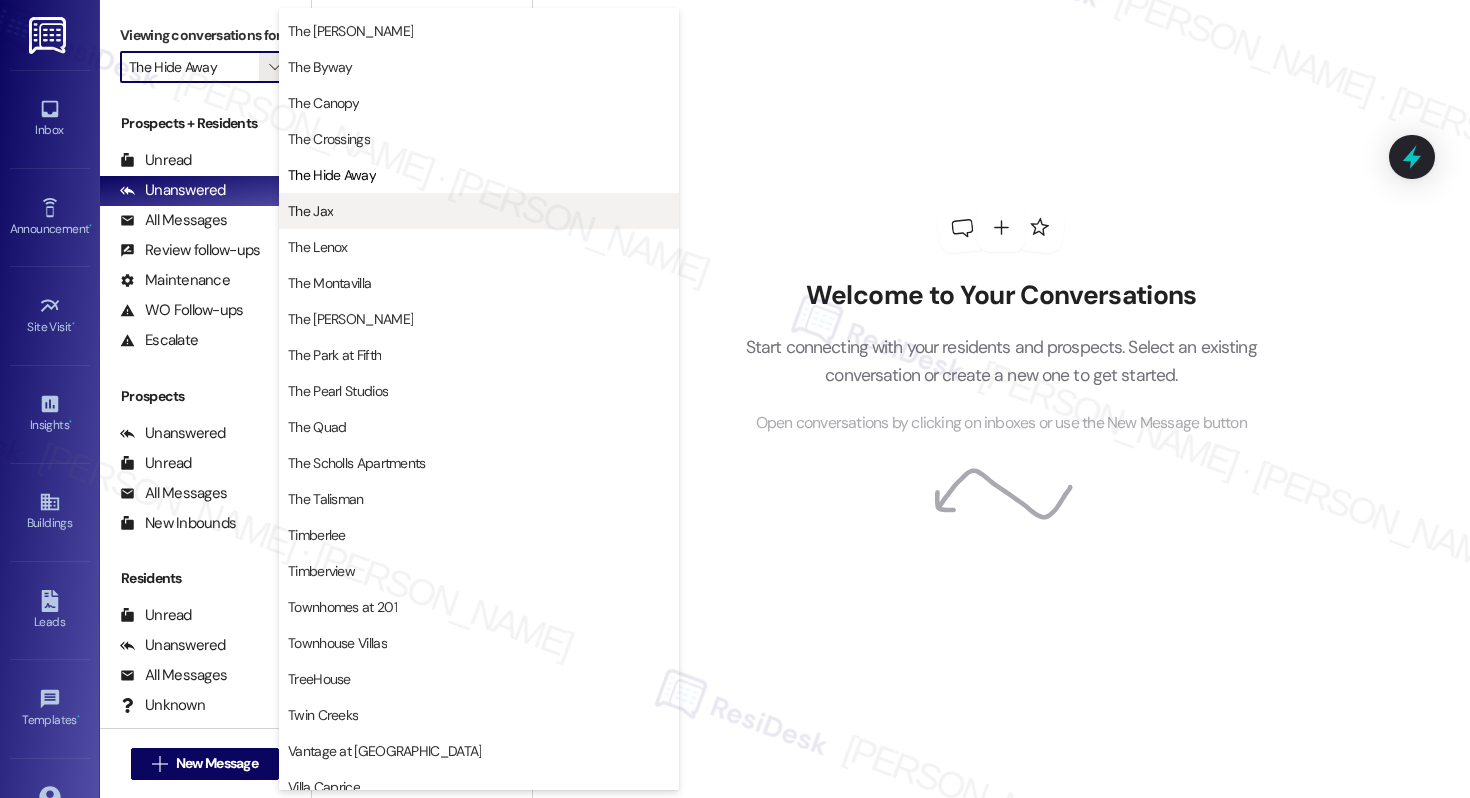 click on "The Jax" at bounding box center [310, 211] 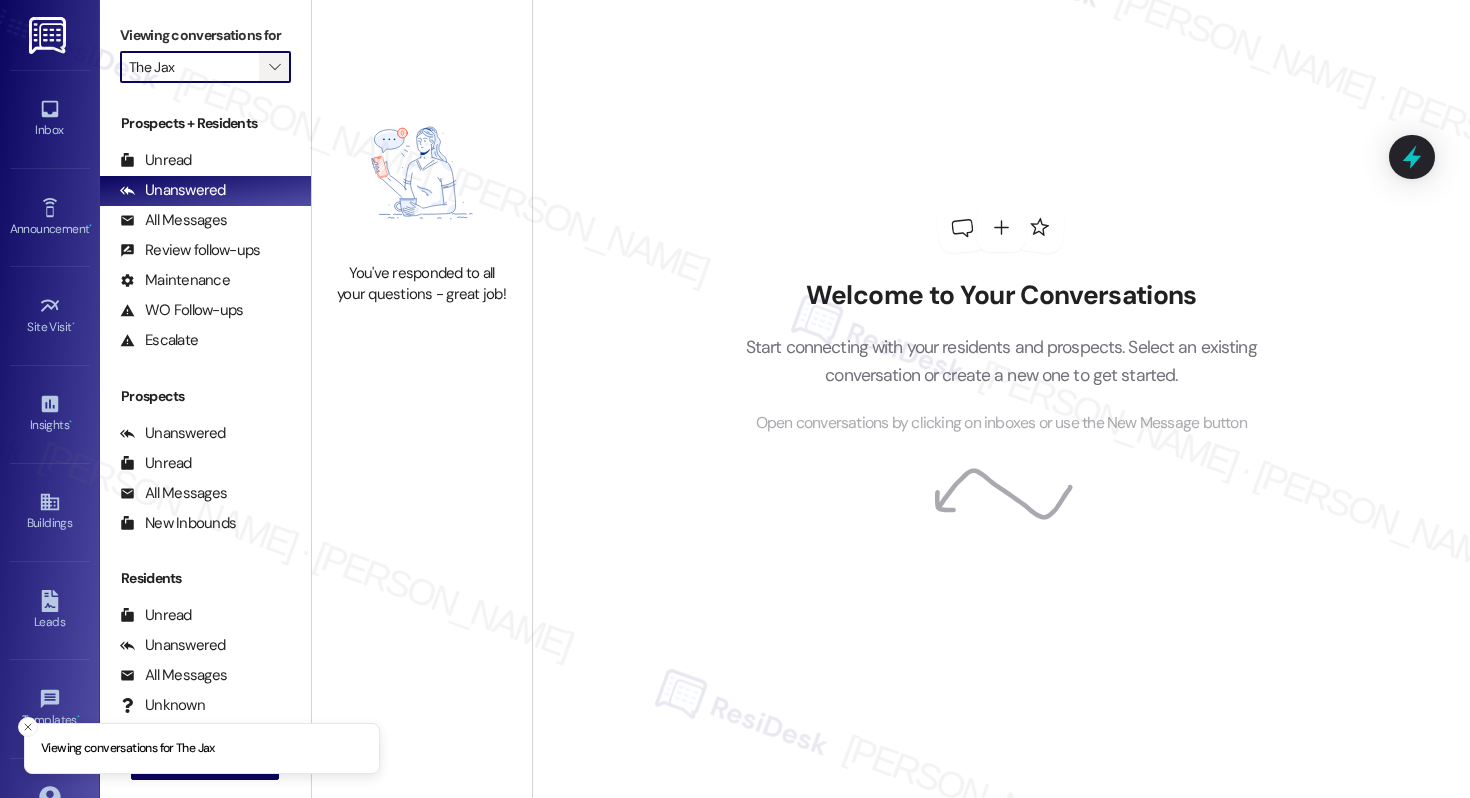 click on "" at bounding box center [274, 67] 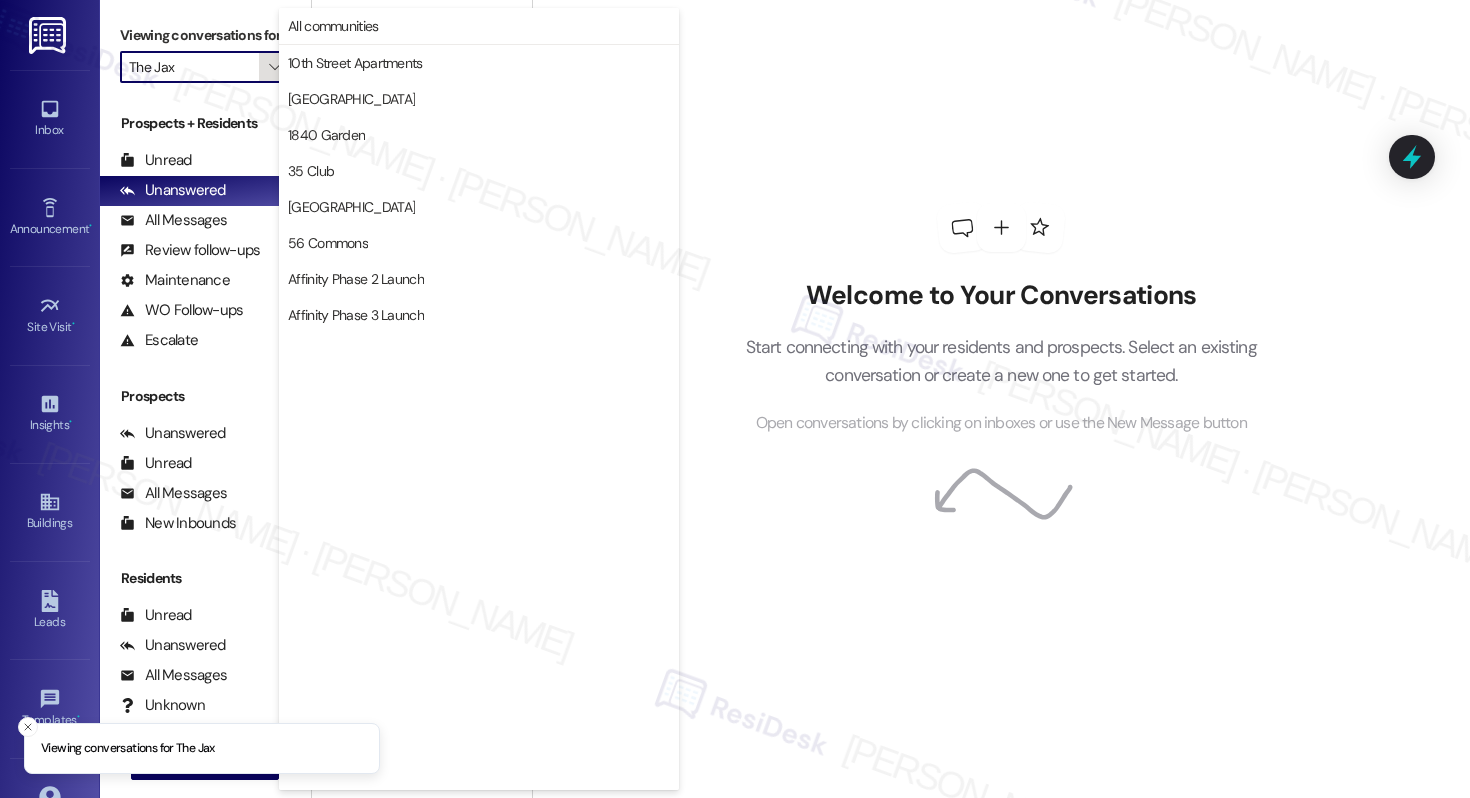 scroll, scrollTop: 3488, scrollLeft: 0, axis: vertical 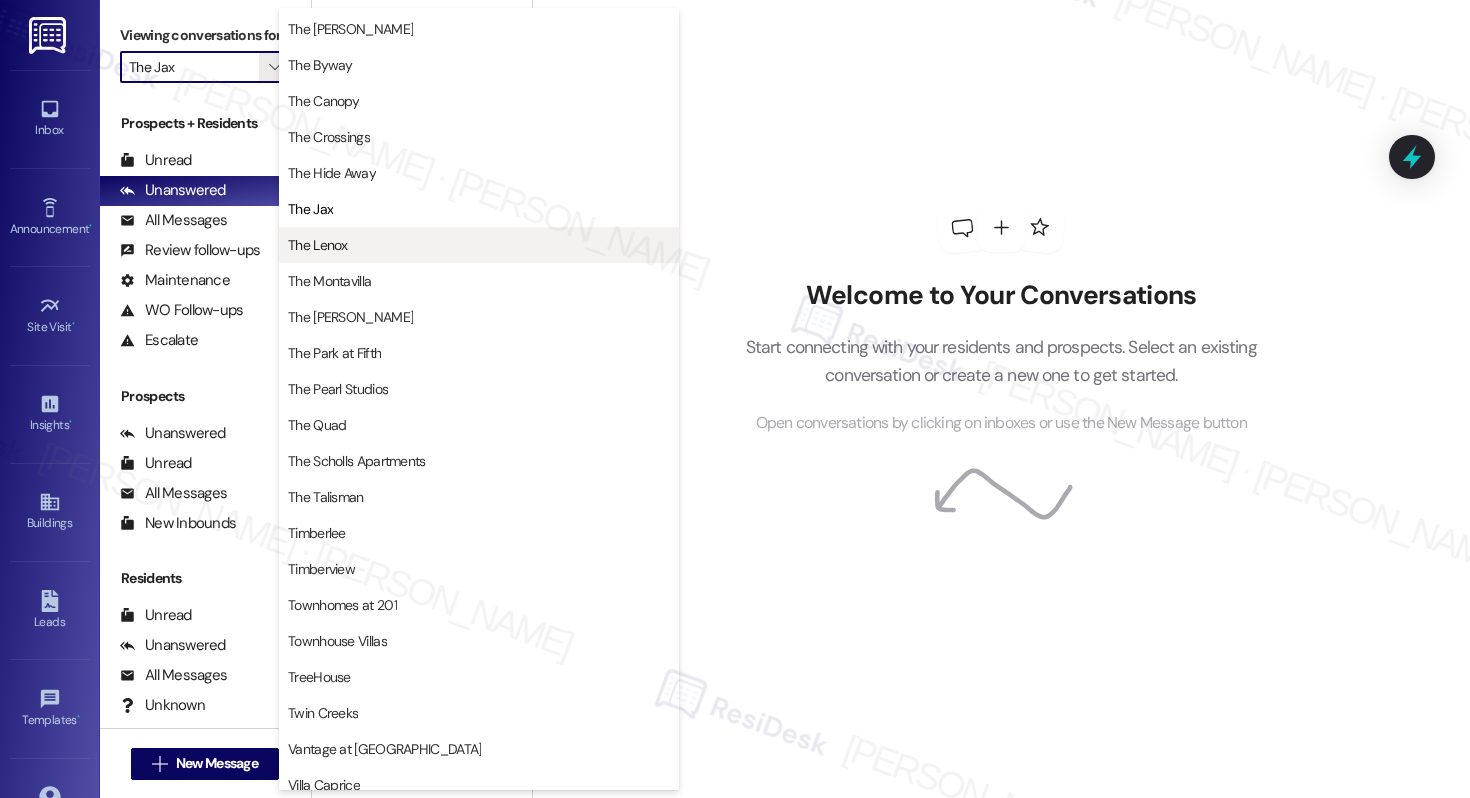 click on "The Lenox" at bounding box center [318, 245] 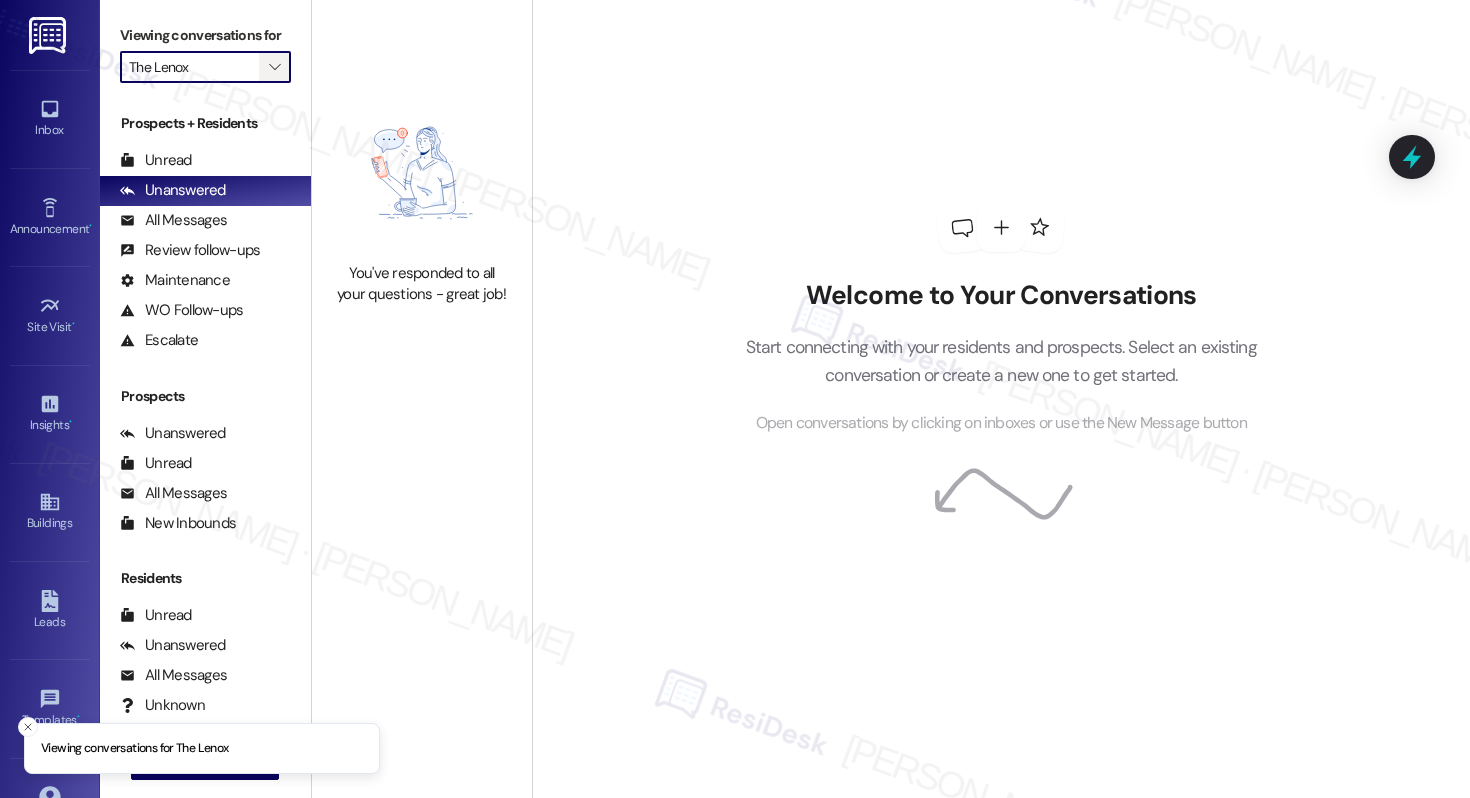 click on "" at bounding box center [274, 67] 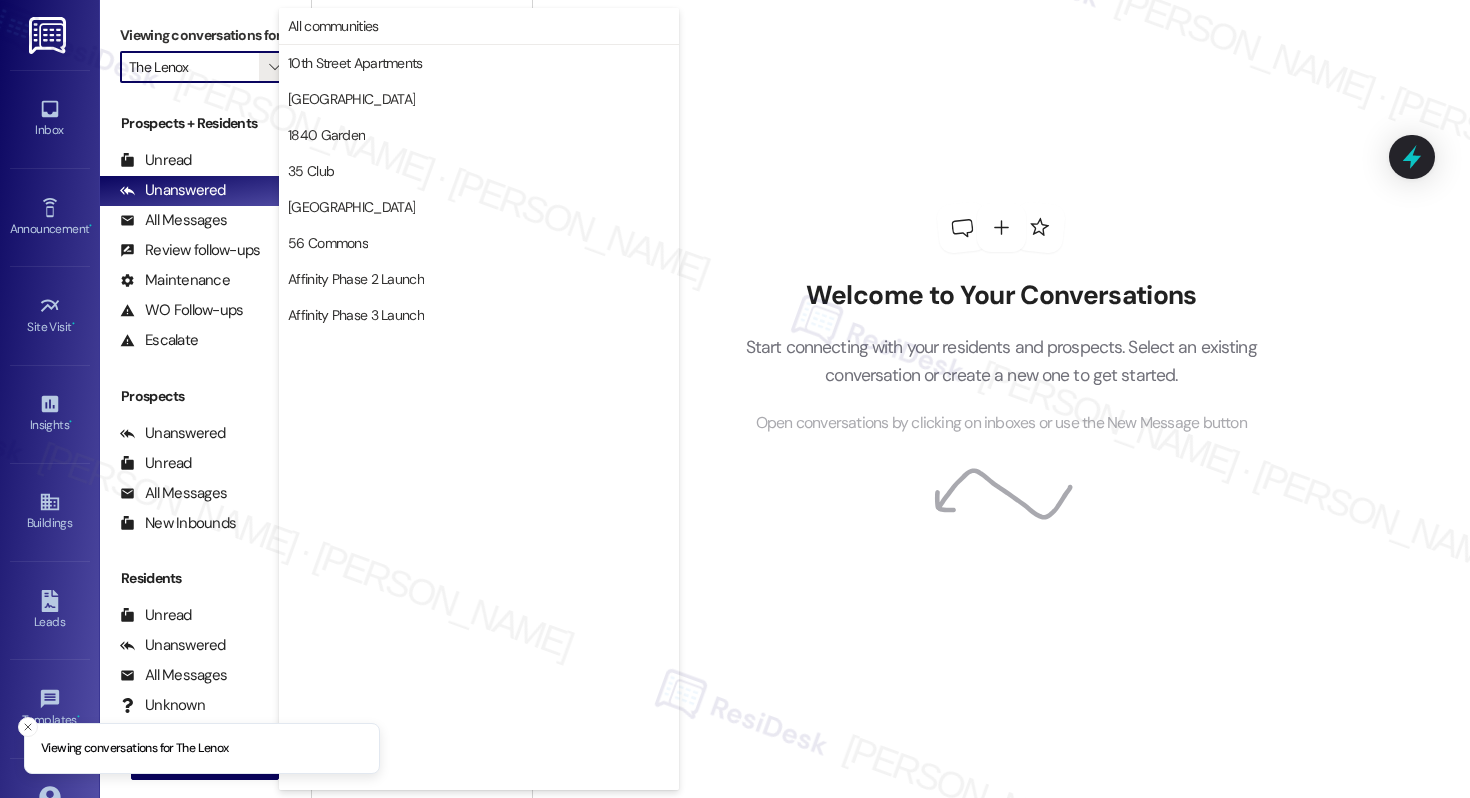 scroll, scrollTop: 3488, scrollLeft: 0, axis: vertical 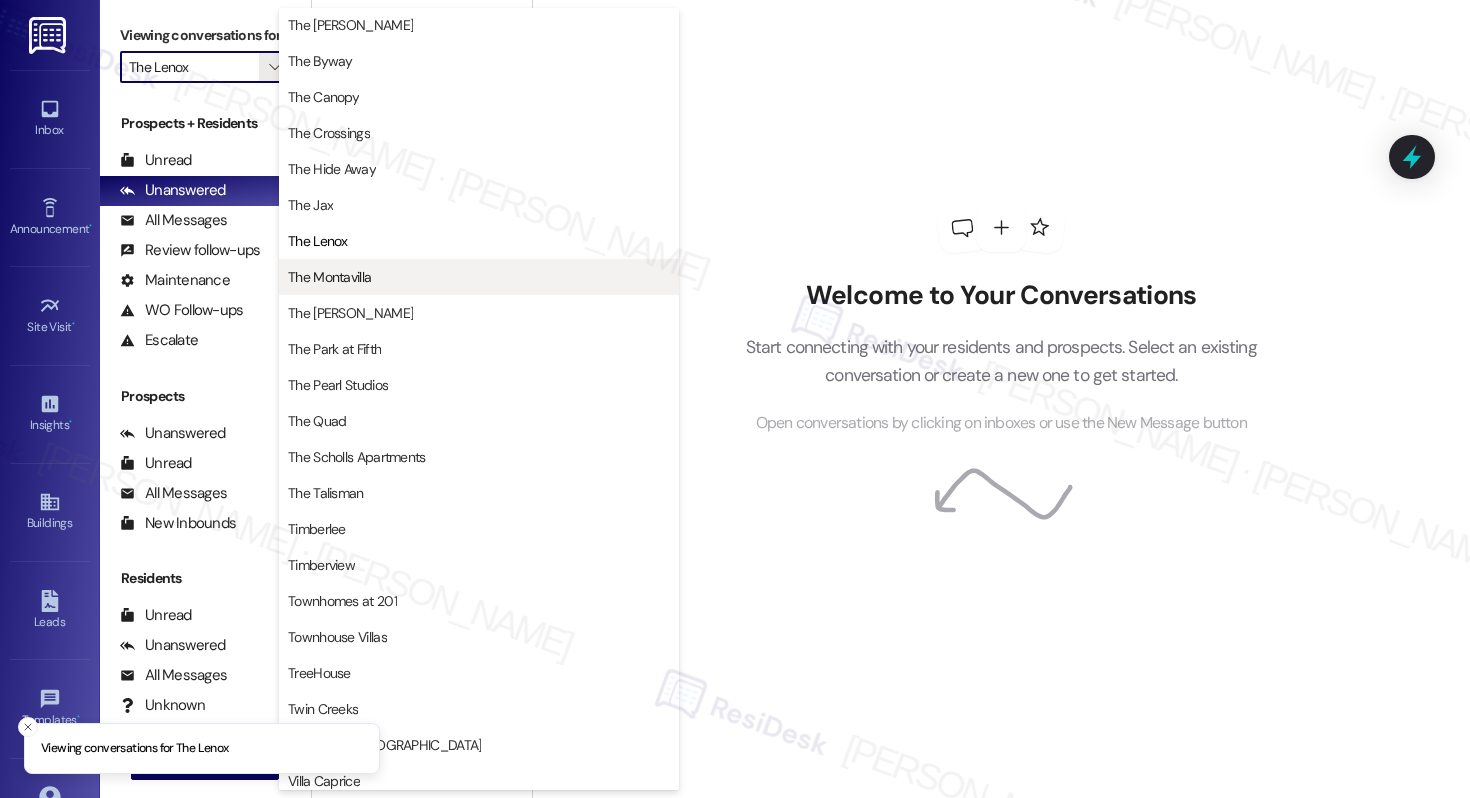 click on "The Montavilla" at bounding box center [329, 277] 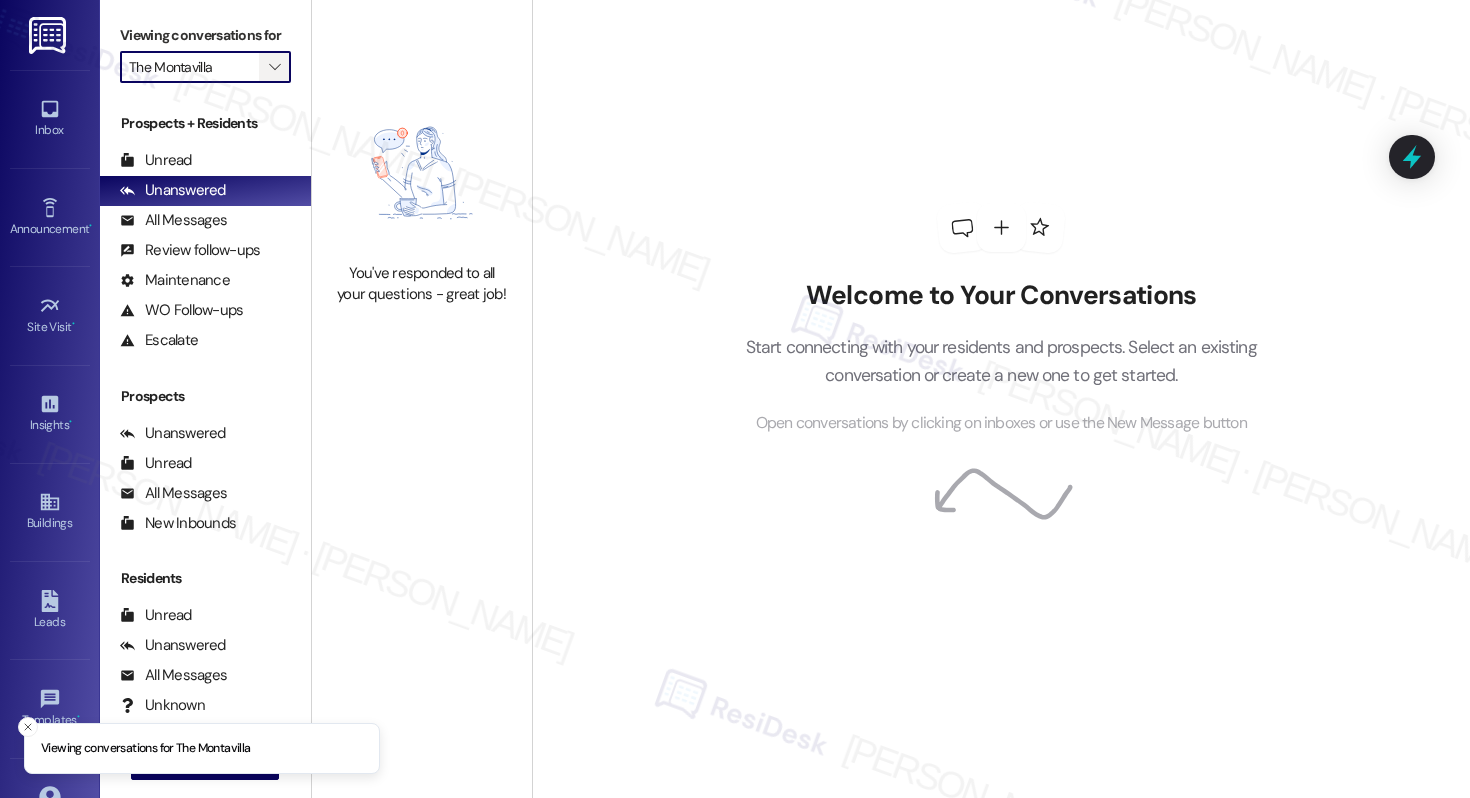click on "" at bounding box center (274, 67) 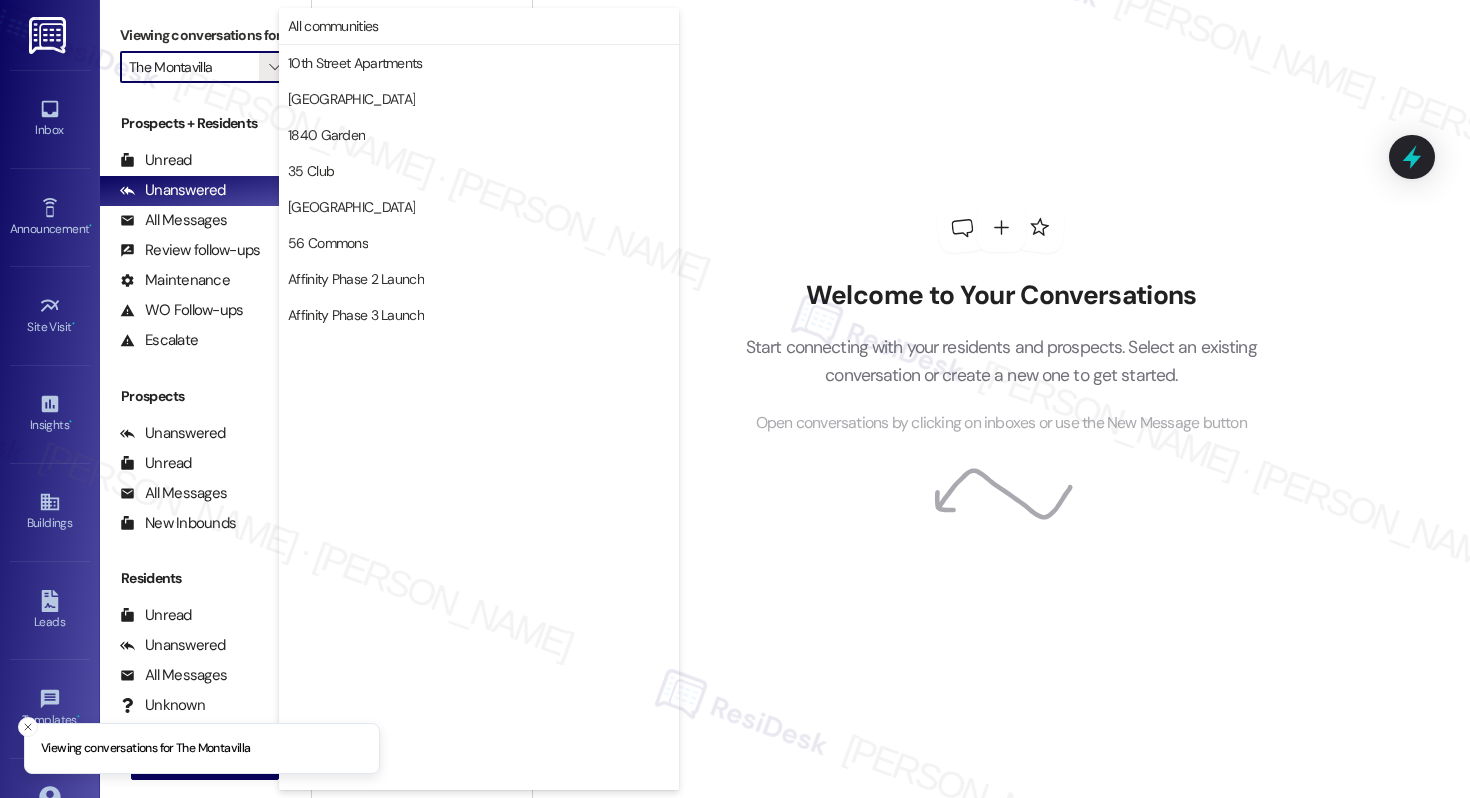 scroll, scrollTop: 3488, scrollLeft: 0, axis: vertical 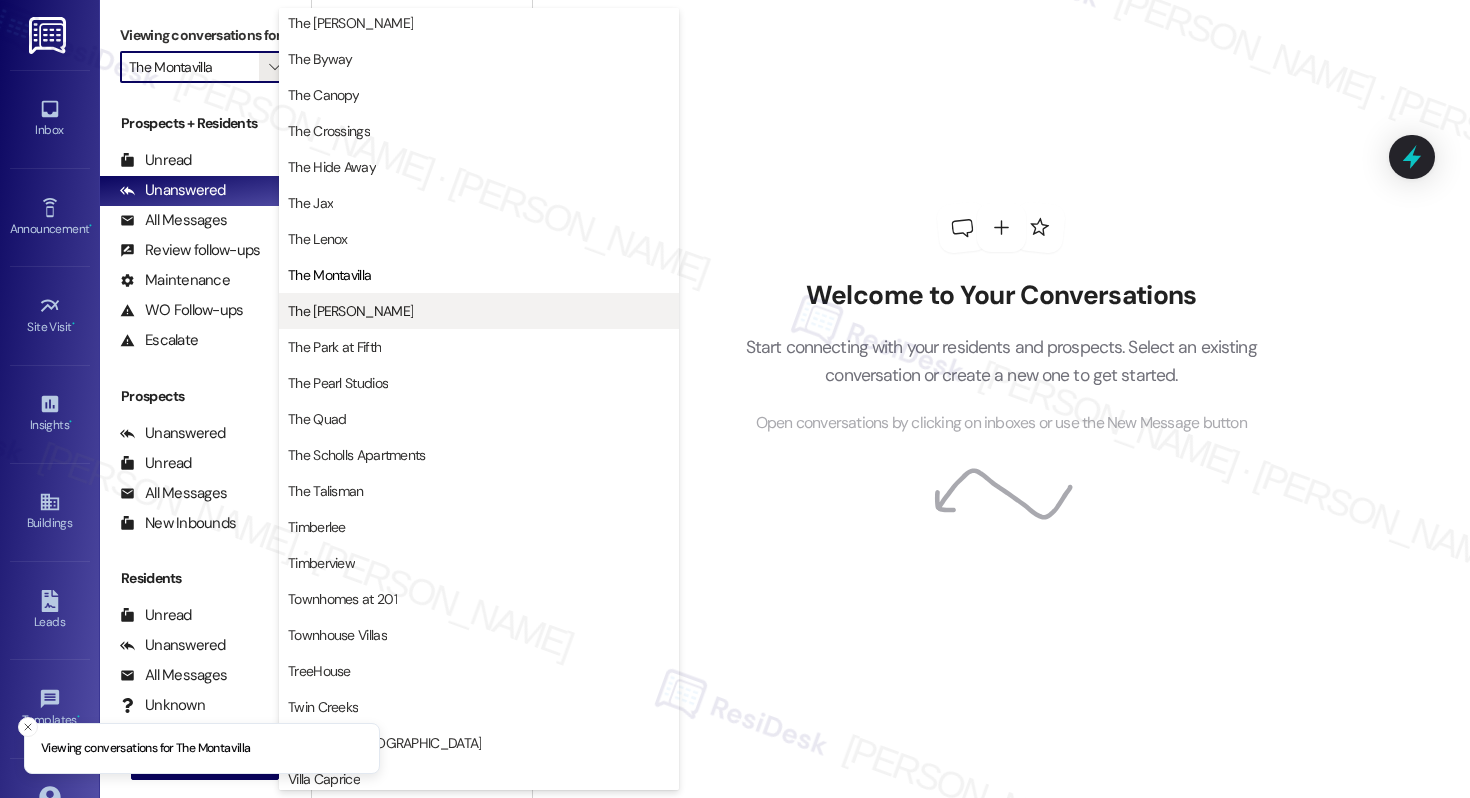 click on "The [PERSON_NAME]" at bounding box center (479, 311) 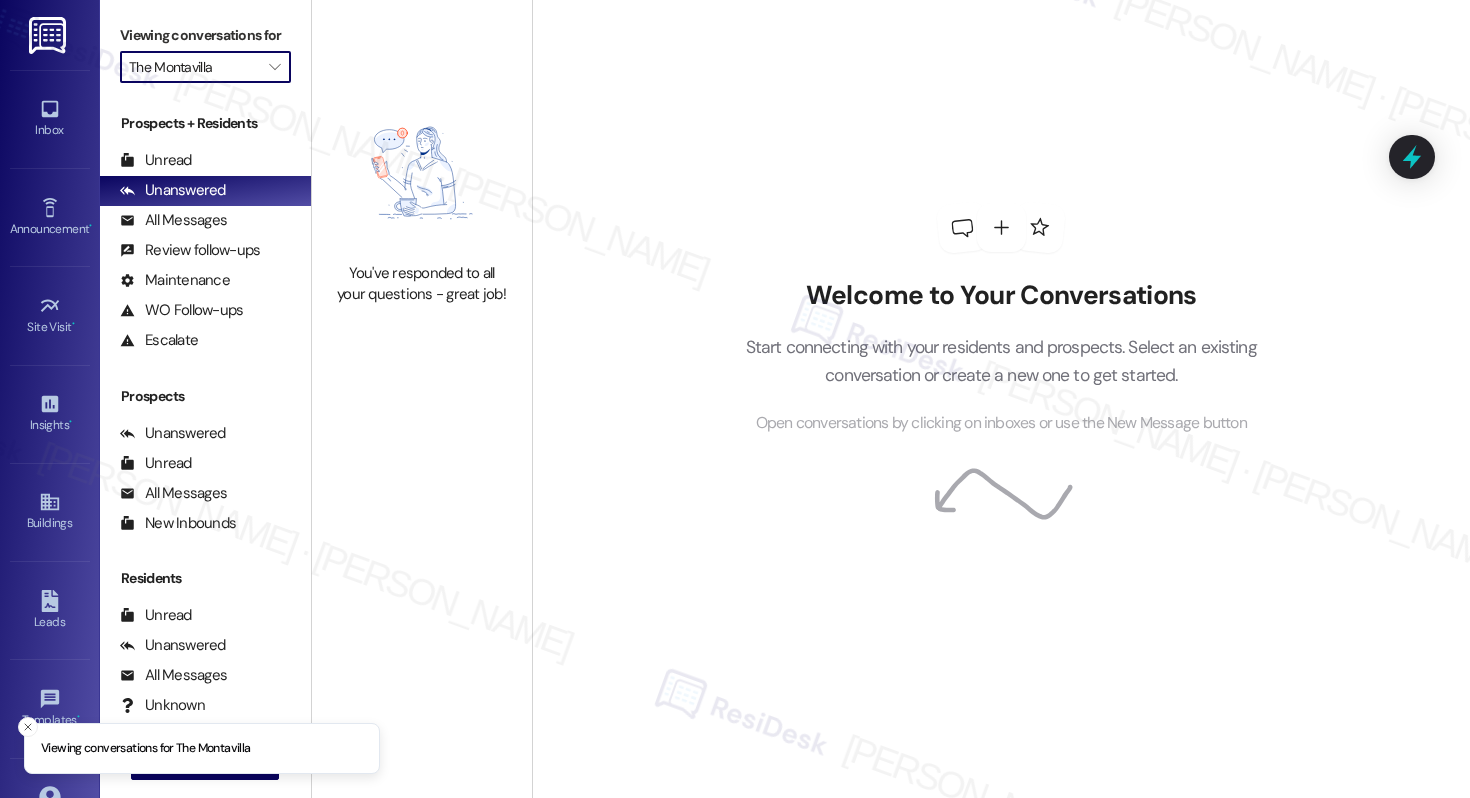 type on "The [PERSON_NAME]" 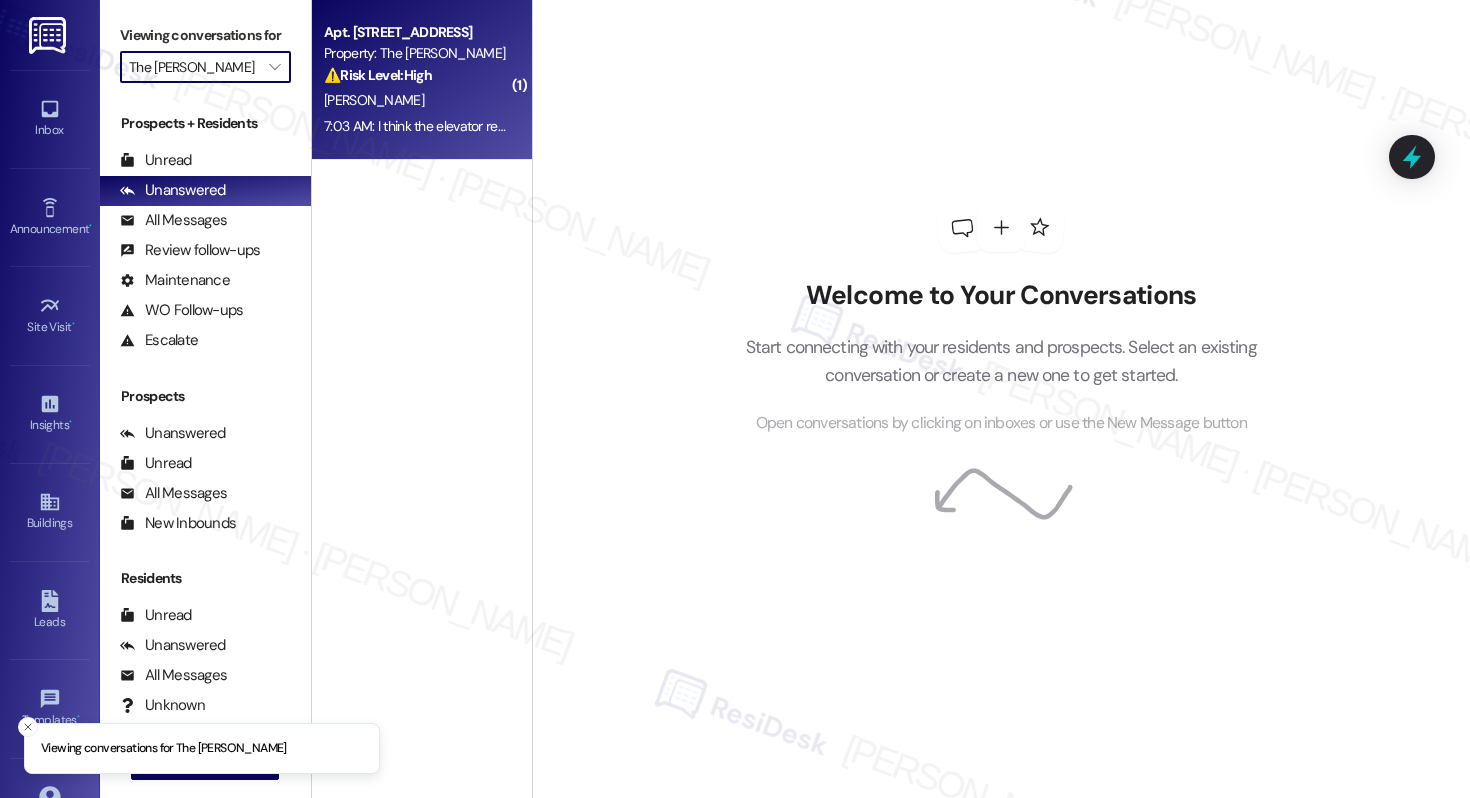 click on "[PERSON_NAME]" at bounding box center (416, 100) 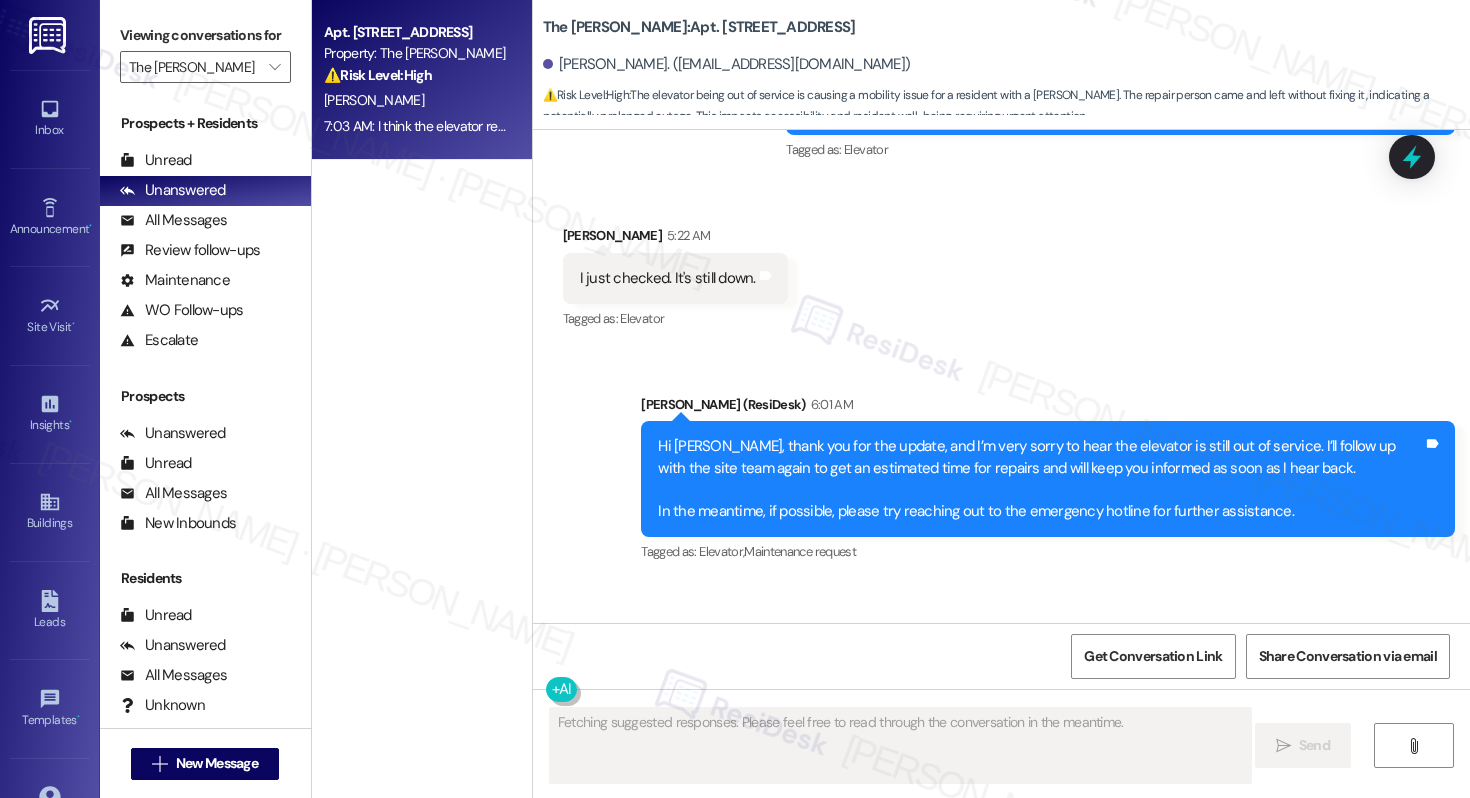 scroll, scrollTop: 6878, scrollLeft: 0, axis: vertical 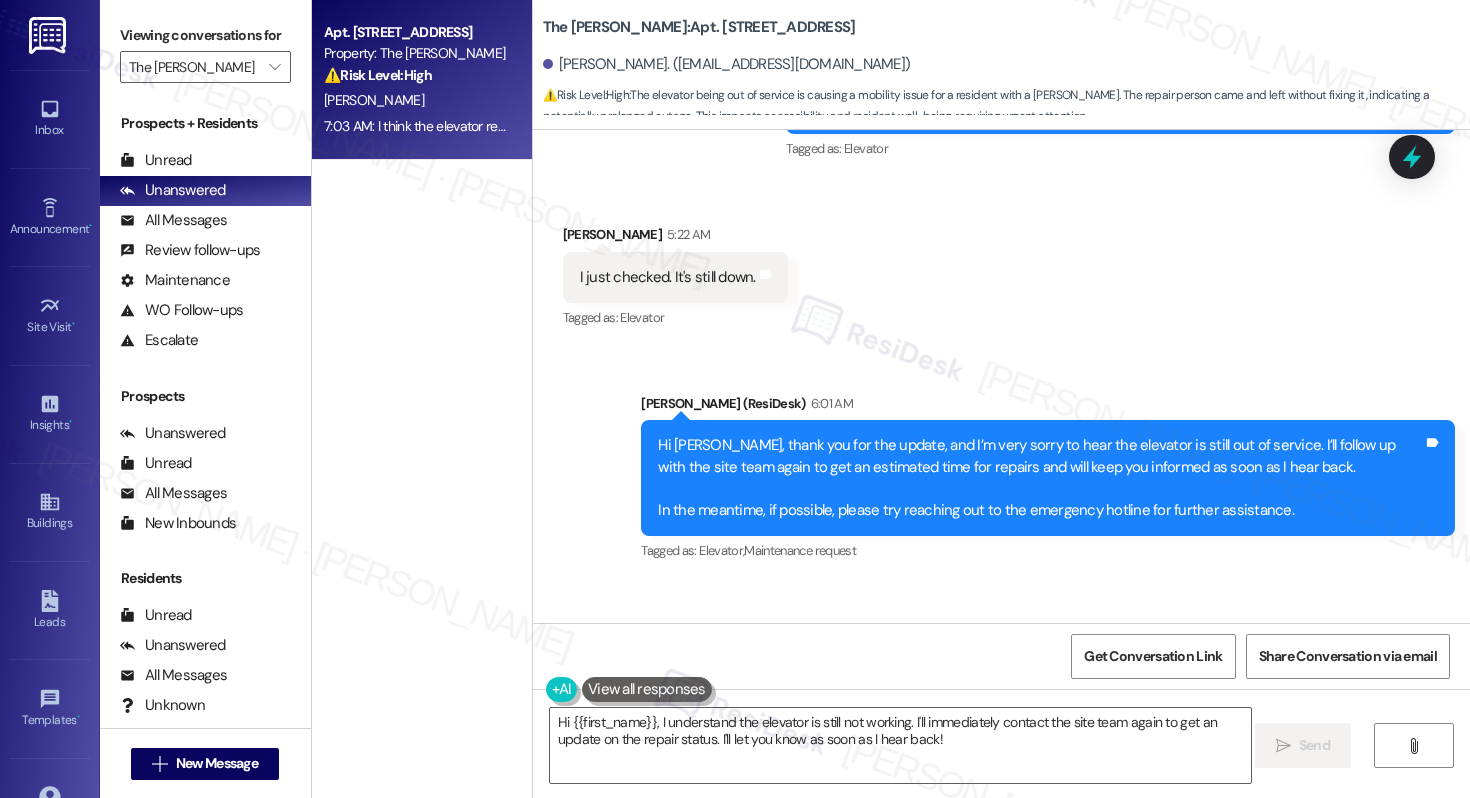 click on "I think the elevator repair person showed up, and then left. But, the elevator is still out of order" at bounding box center (877, 679) 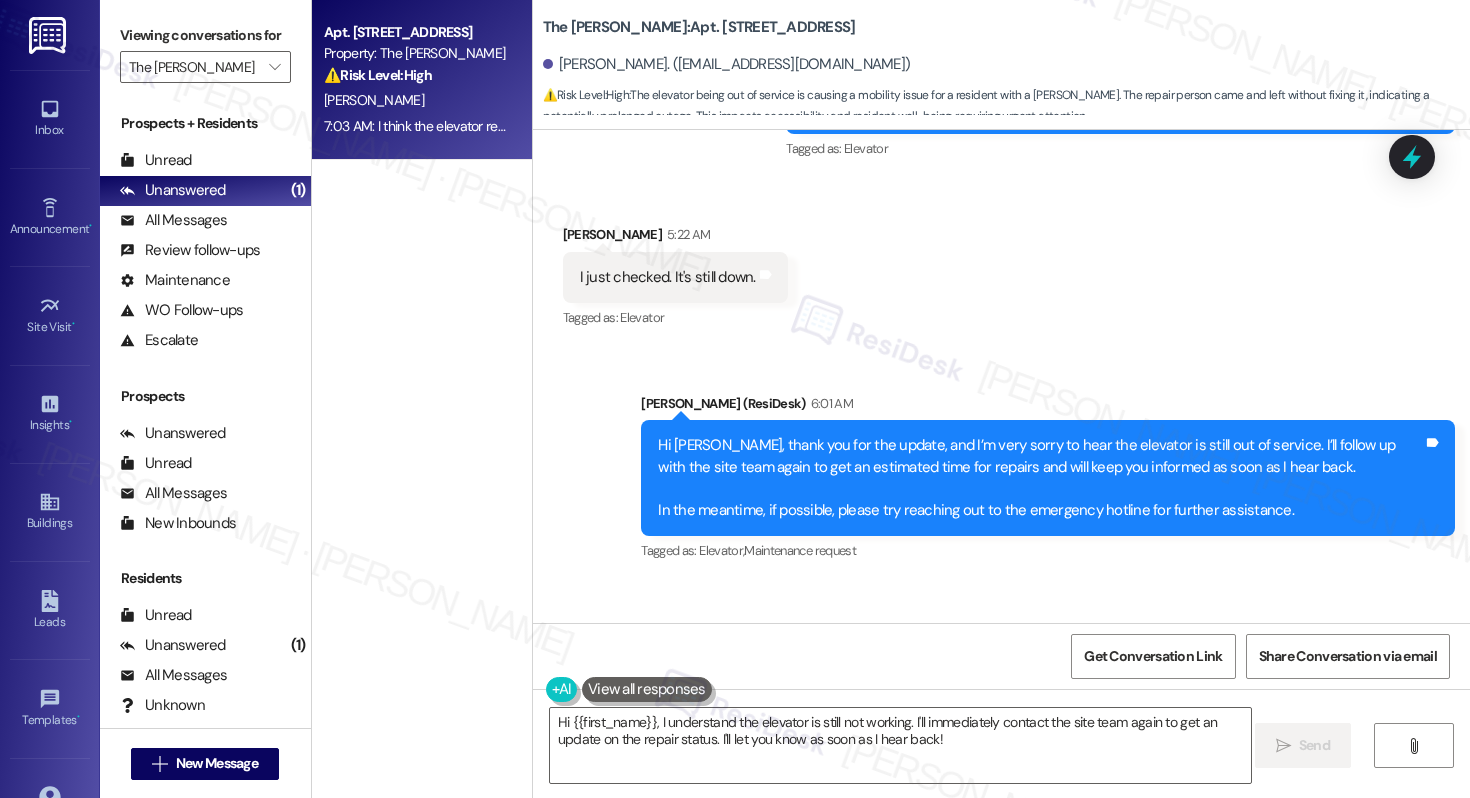 click on "Received via SMS [PERSON_NAME] 7:03 AM I think the elevator repair person showed up, and then left. But, the elevator is still out of order  Tags and notes Tagged as:   Elevator ,  Click to highlight conversations about Elevator Maintenance request Click to highlight conversations about Maintenance request" at bounding box center (1001, 665) 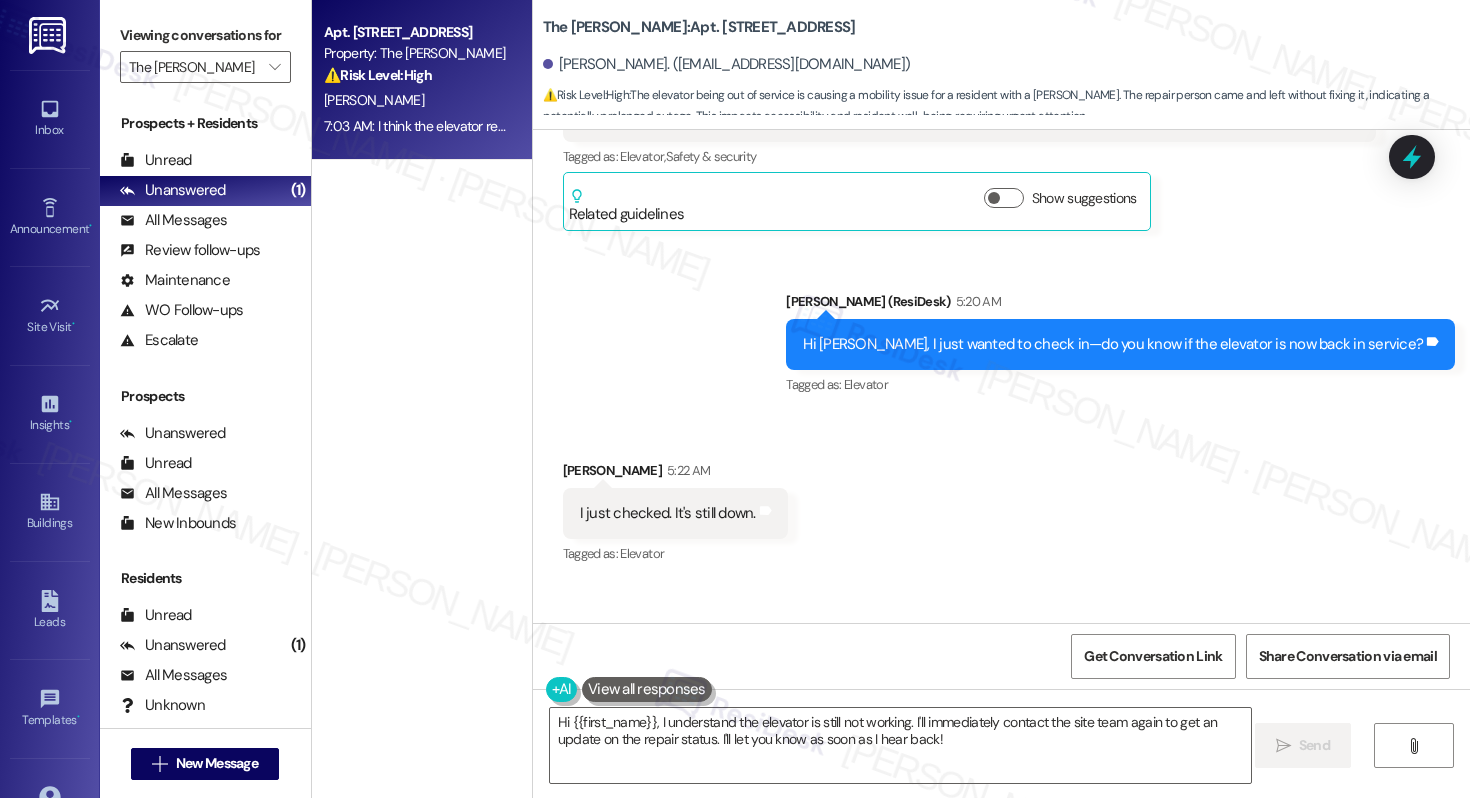 scroll, scrollTop: 6878, scrollLeft: 0, axis: vertical 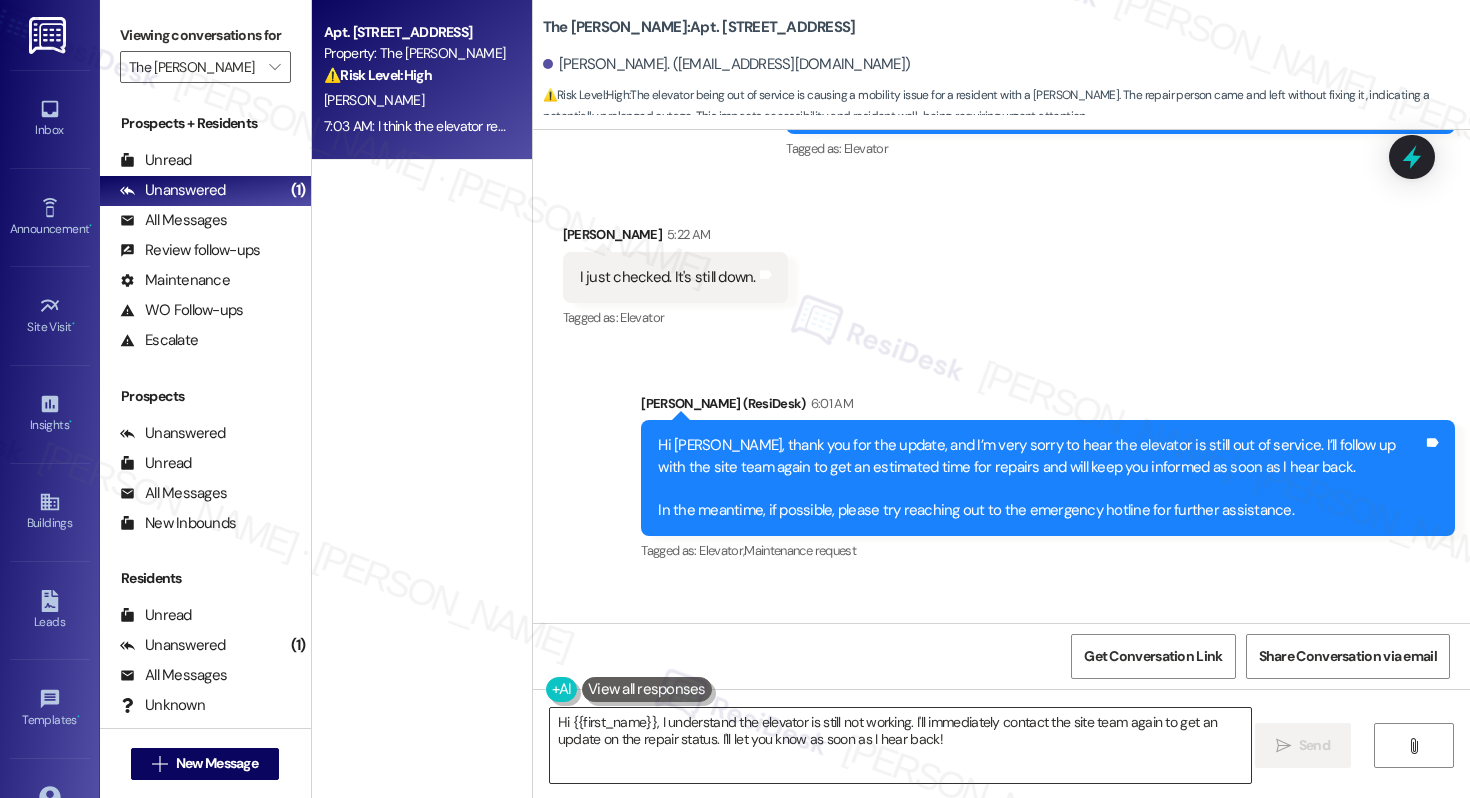 click on "Hi {{first_name}}, I understand the elevator is still not working. I'll immediately contact the site team again to get an update on the repair status. I'll let you know as soon as I hear back!" at bounding box center (900, 745) 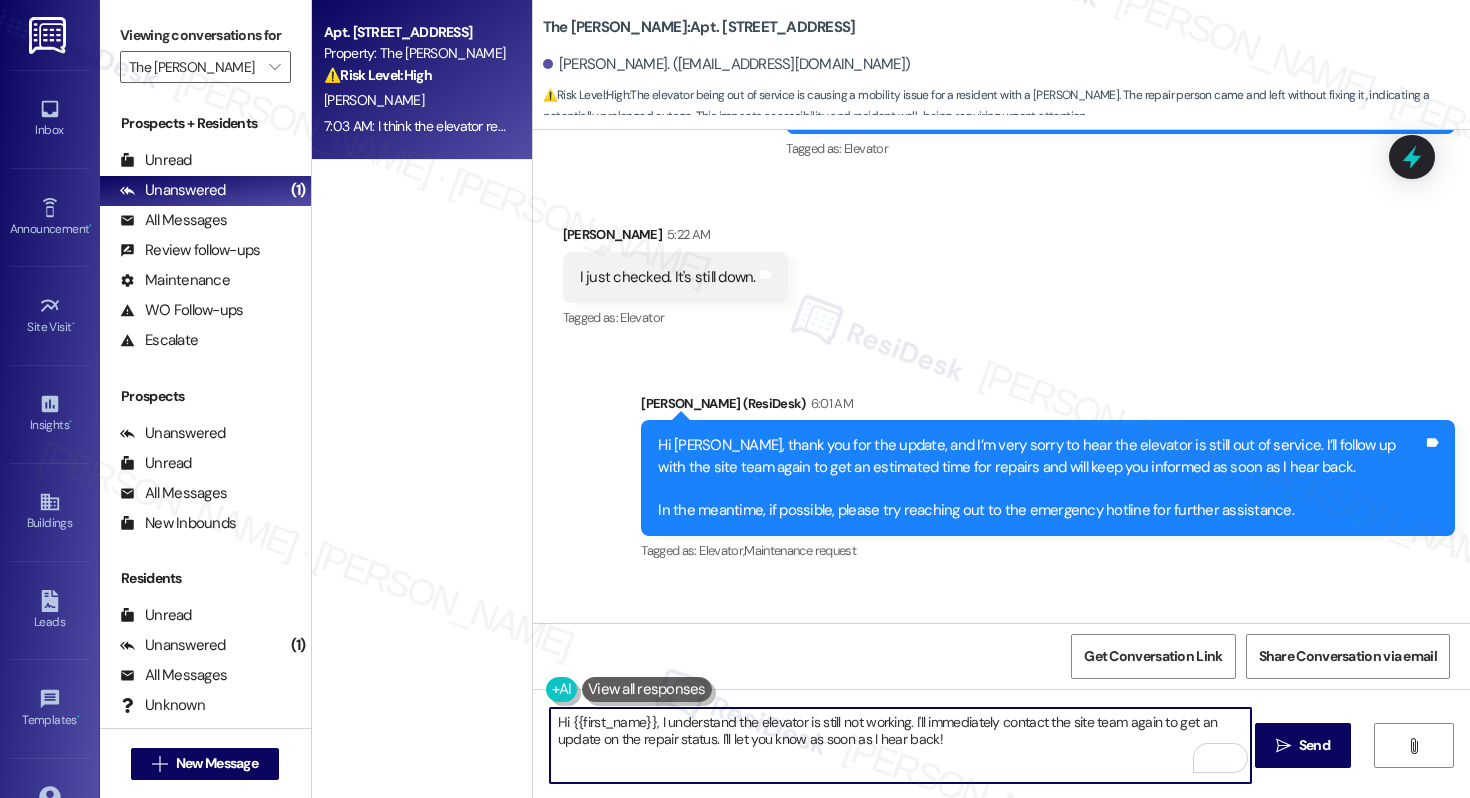 click on "Hi {{first_name}}, I understand the elevator is still not working. I'll immediately contact the site team again to get an update on the repair status. I'll let you know as soon as I hear back!" at bounding box center (900, 745) 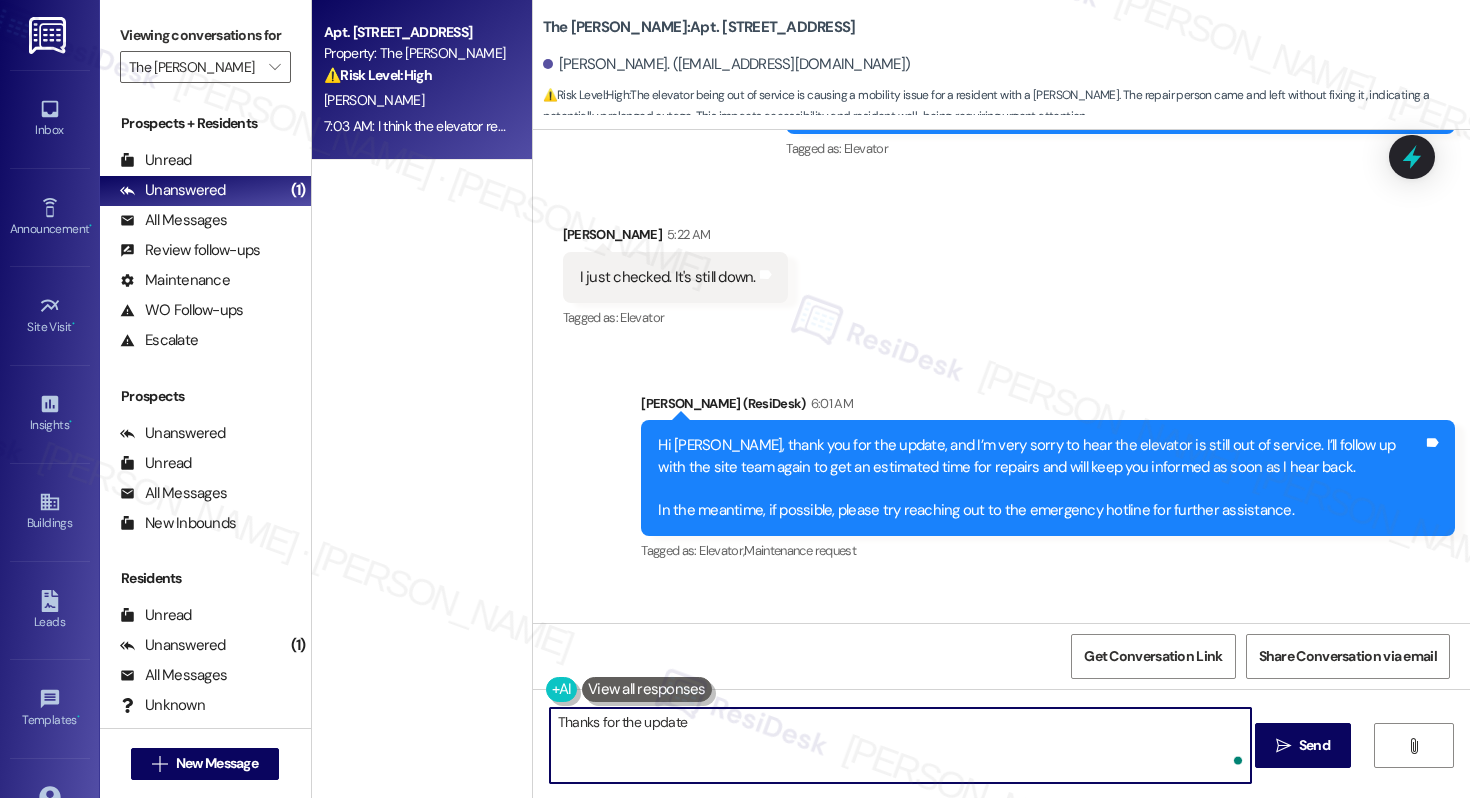 click on "Get Conversation Link Share Conversation via email" at bounding box center (1001, 656) 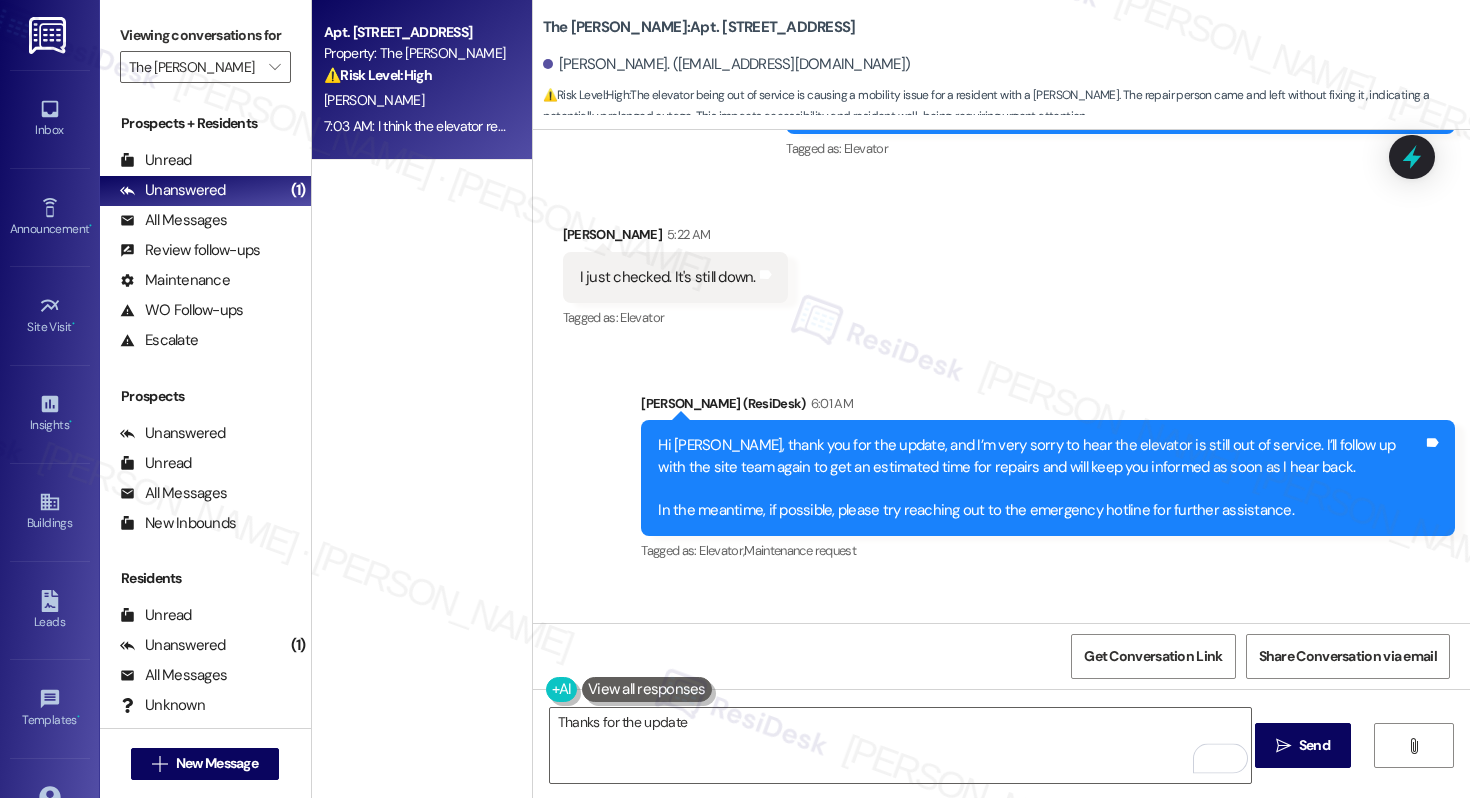 click on "[PERSON_NAME] 7:03 AM" at bounding box center [885, 640] 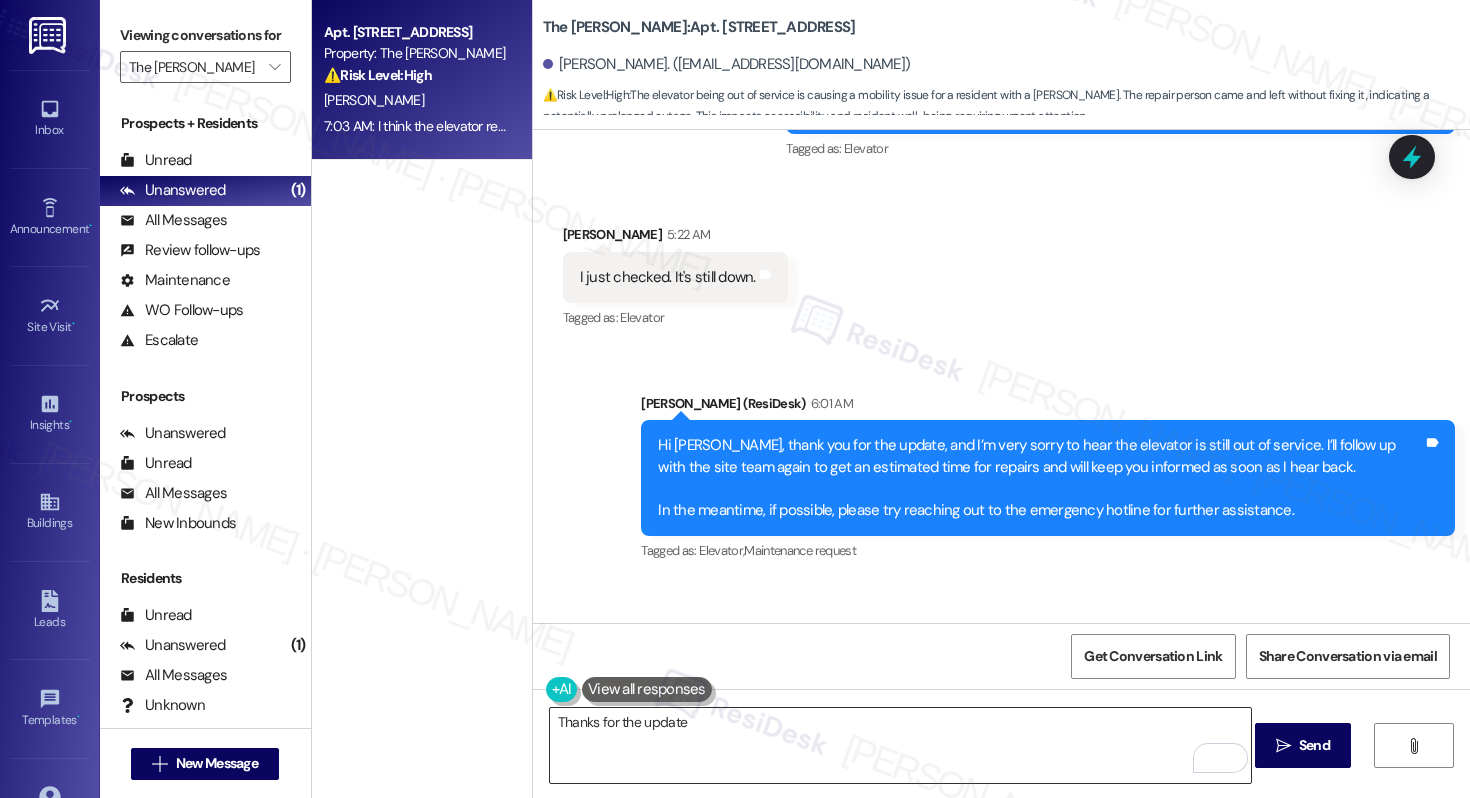 click on "Thanks for the update" at bounding box center [900, 745] 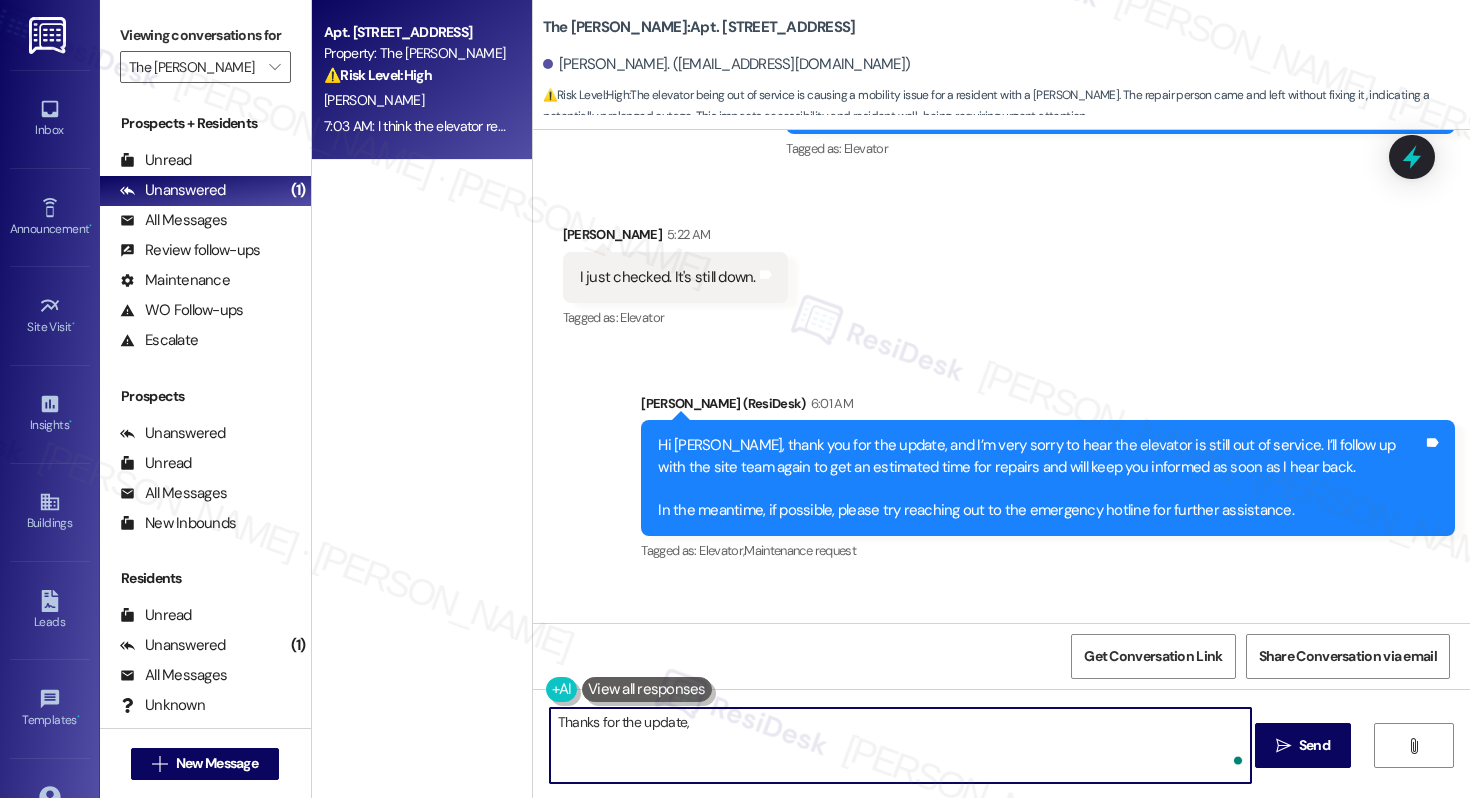 paste on "[PERSON_NAME]" 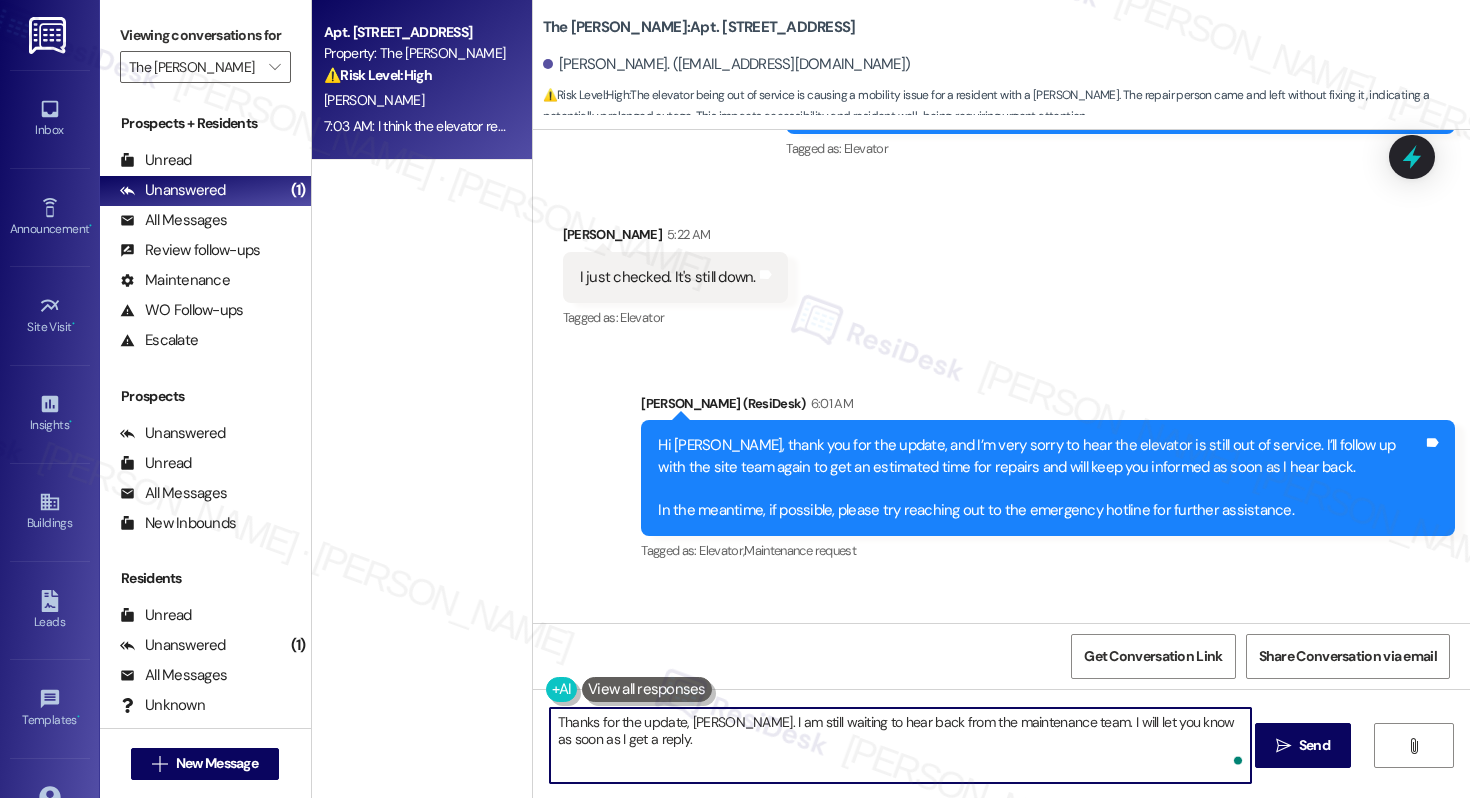 type on "Thanks for the update, [PERSON_NAME]. I am still waiting to hear back from the maintenance team. I will let you know as soon as I get a reply." 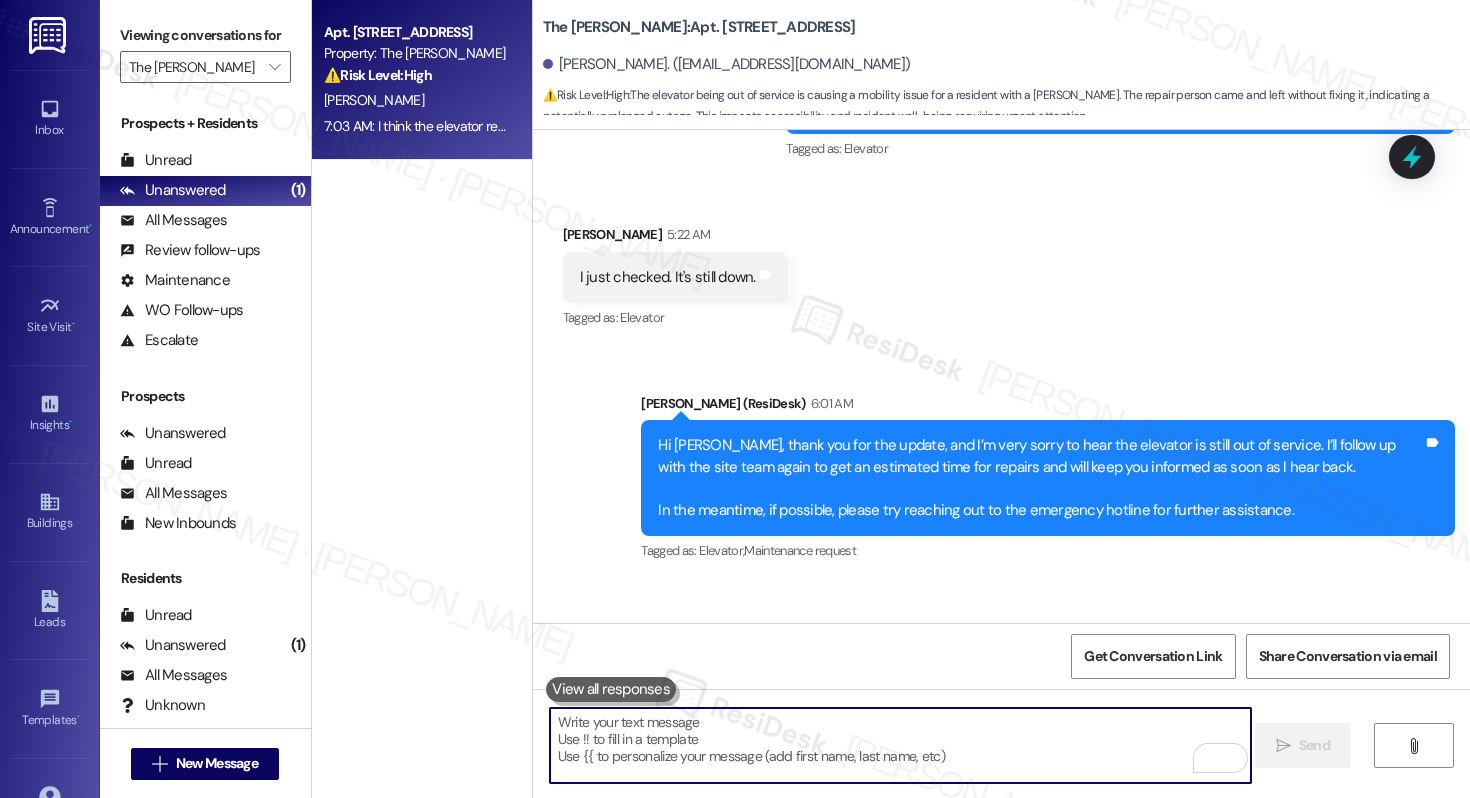 scroll, scrollTop: 6877, scrollLeft: 0, axis: vertical 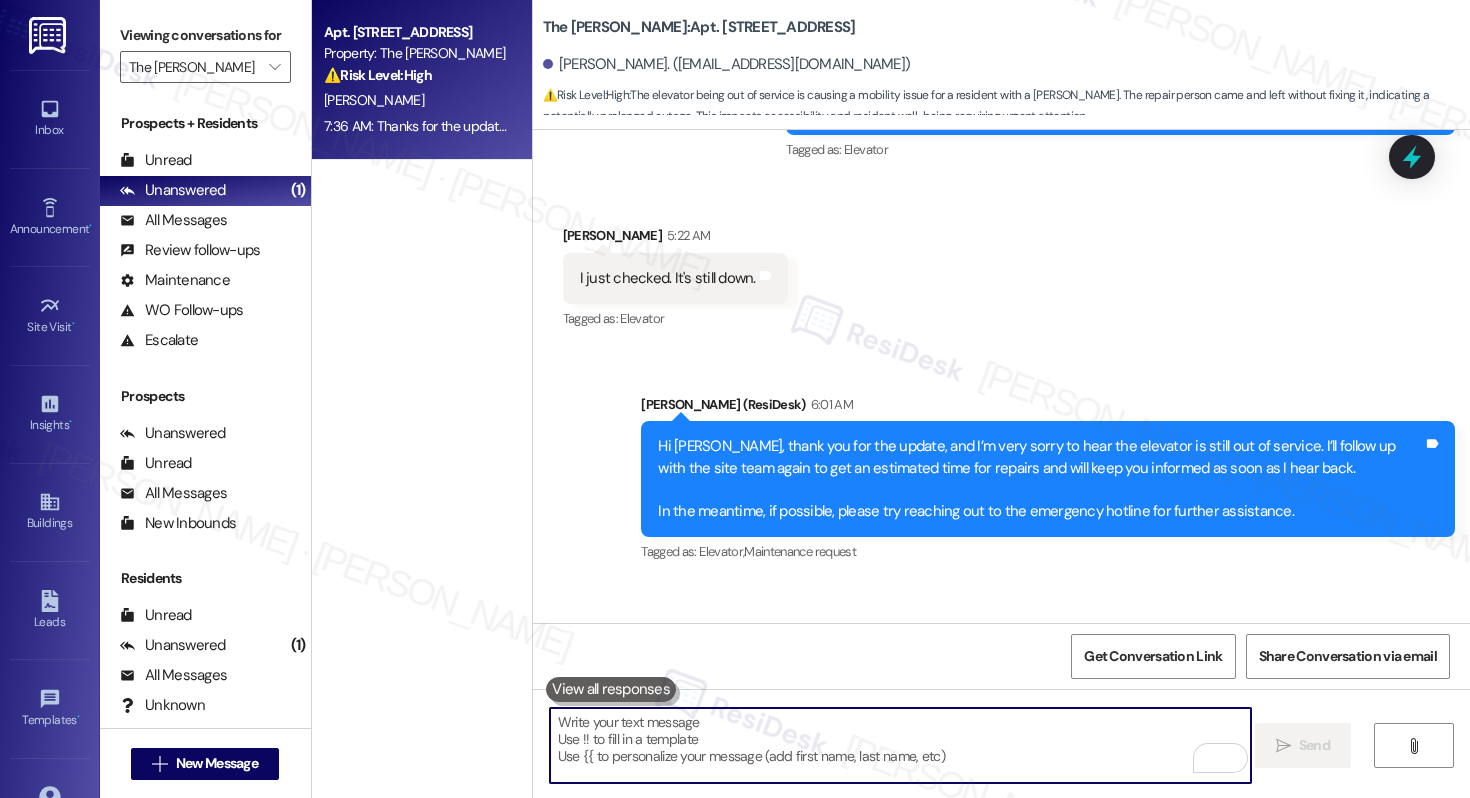 type 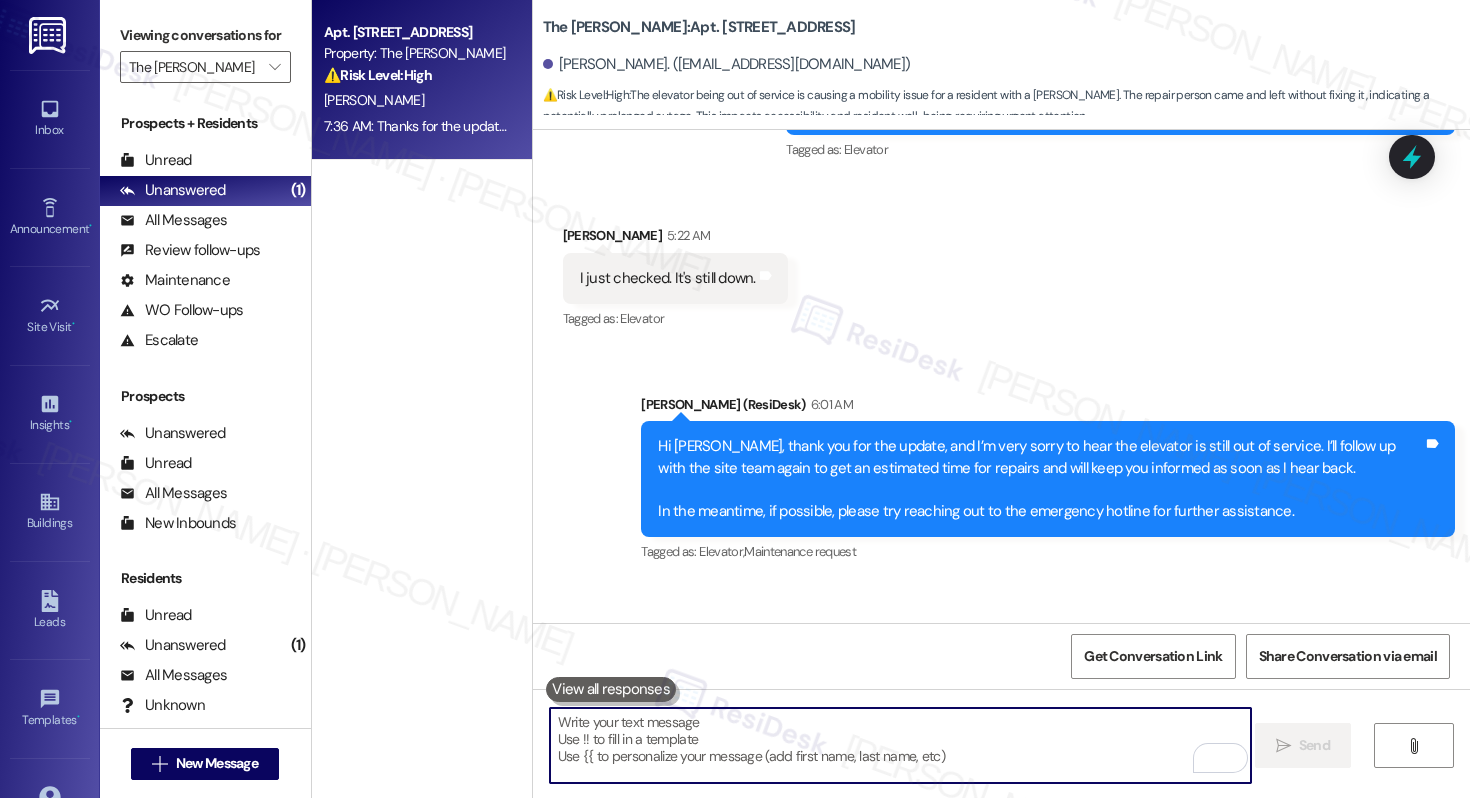 scroll, scrollTop: 7039, scrollLeft: 0, axis: vertical 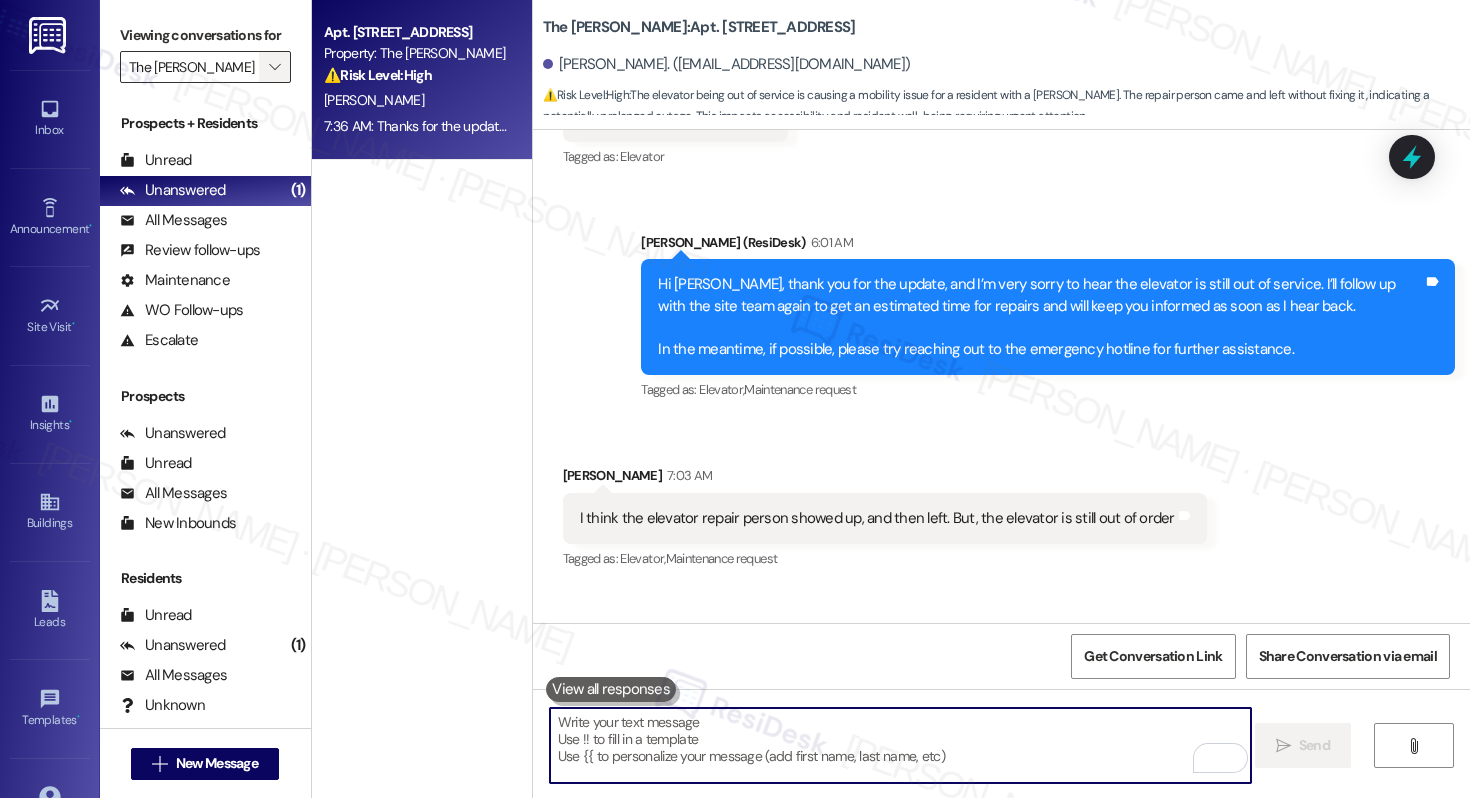 click on "" at bounding box center (274, 67) 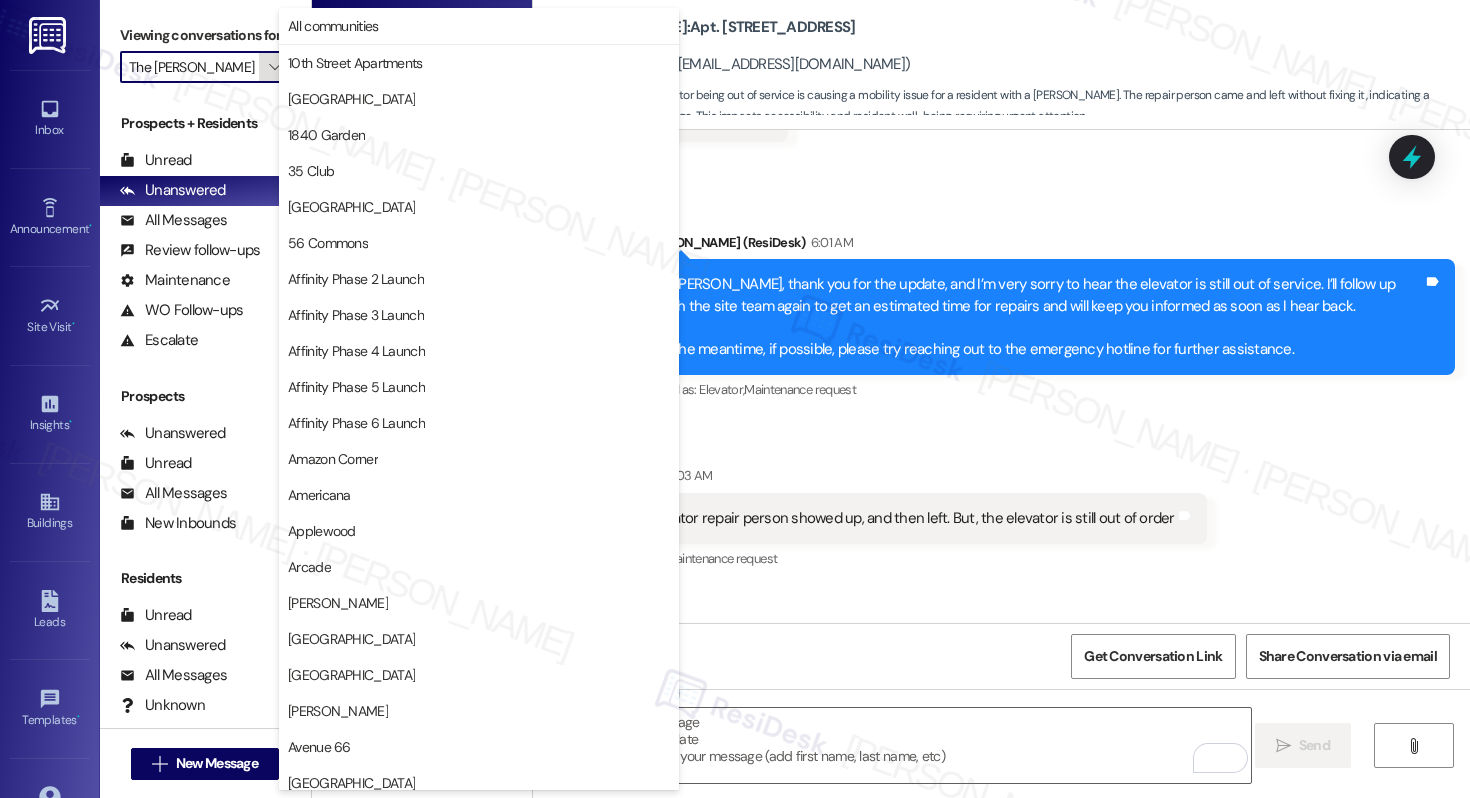 scroll, scrollTop: 3488, scrollLeft: 0, axis: vertical 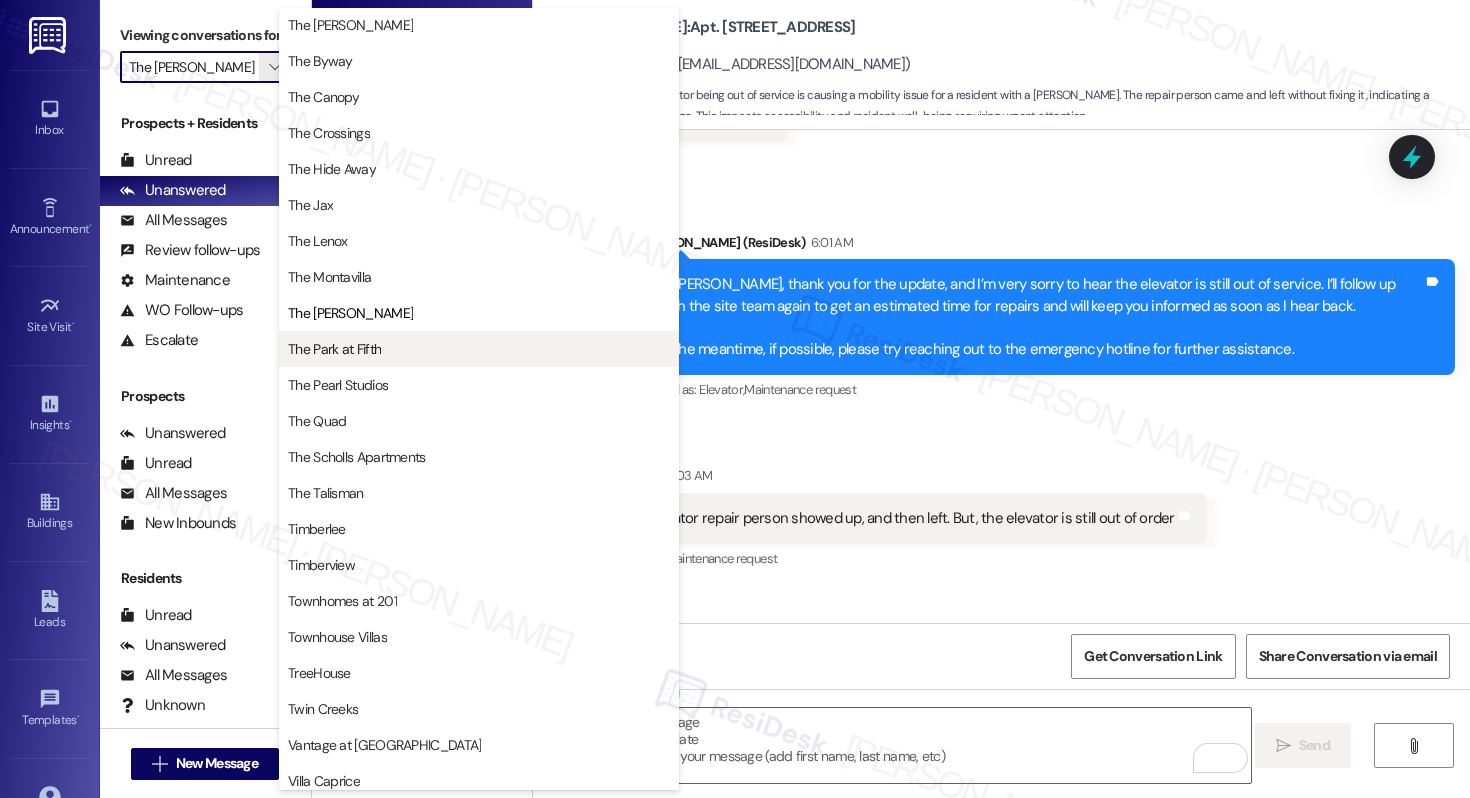click on "The Park at Fifth" at bounding box center [334, 349] 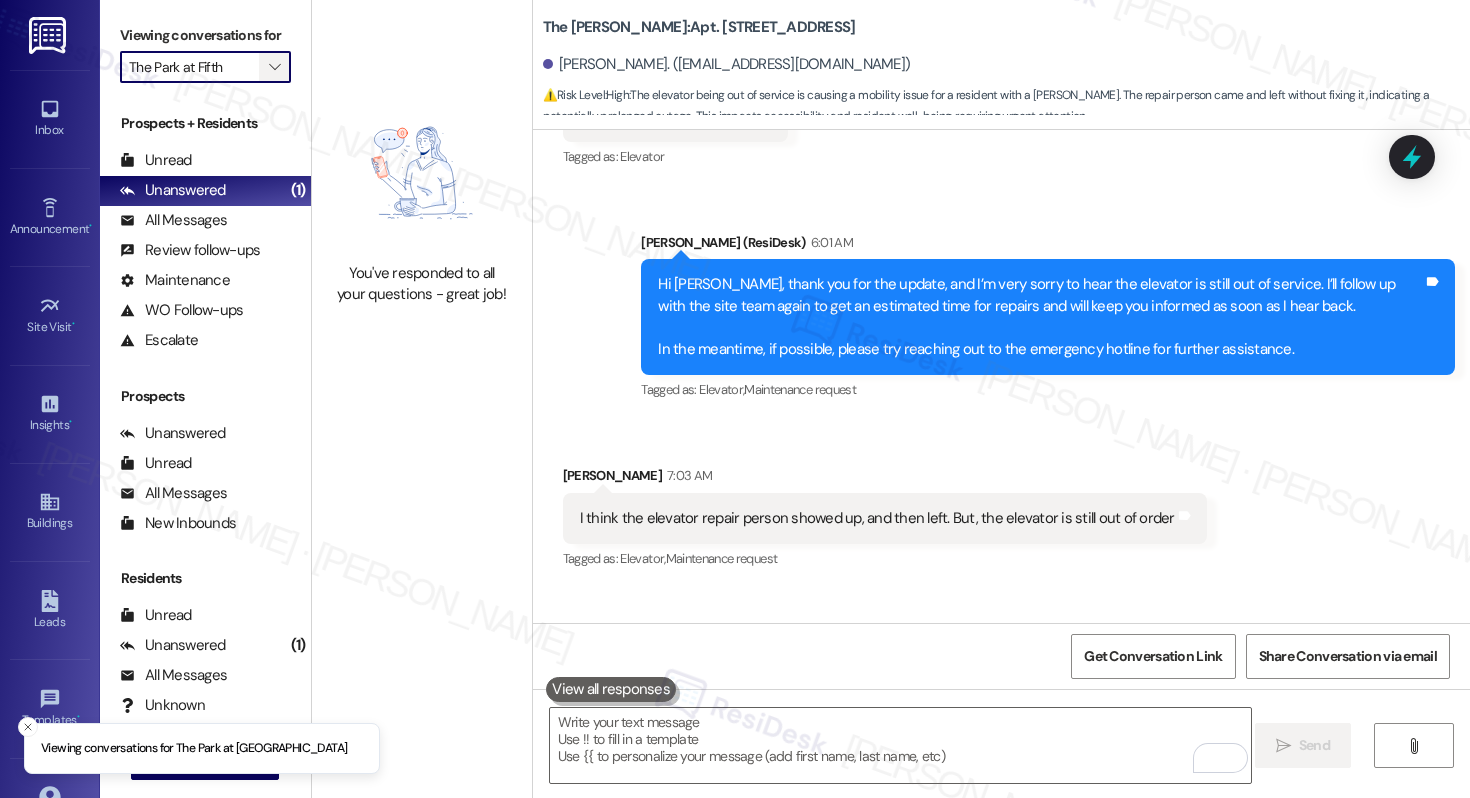 click on "" at bounding box center [274, 67] 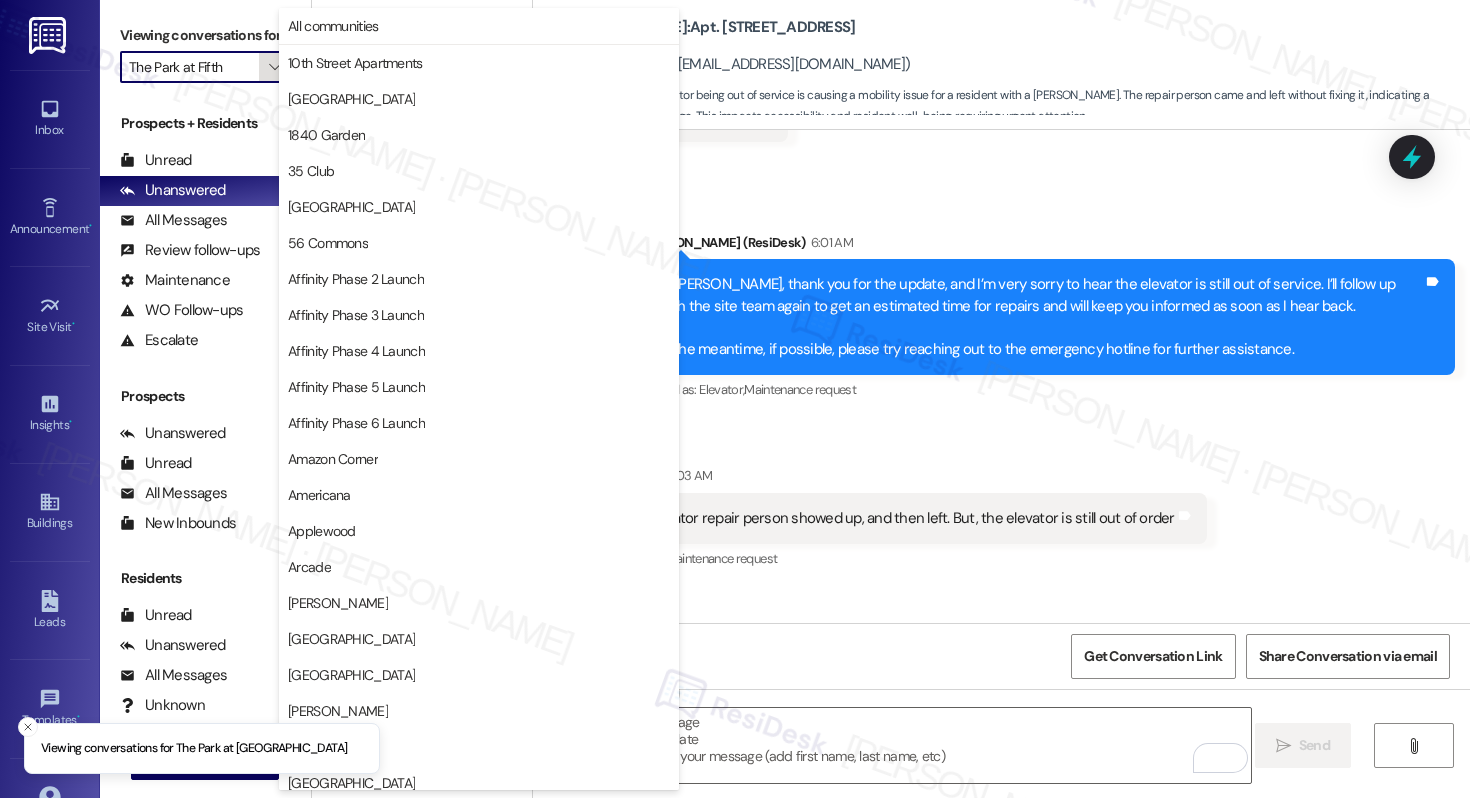 scroll, scrollTop: 3488, scrollLeft: 0, axis: vertical 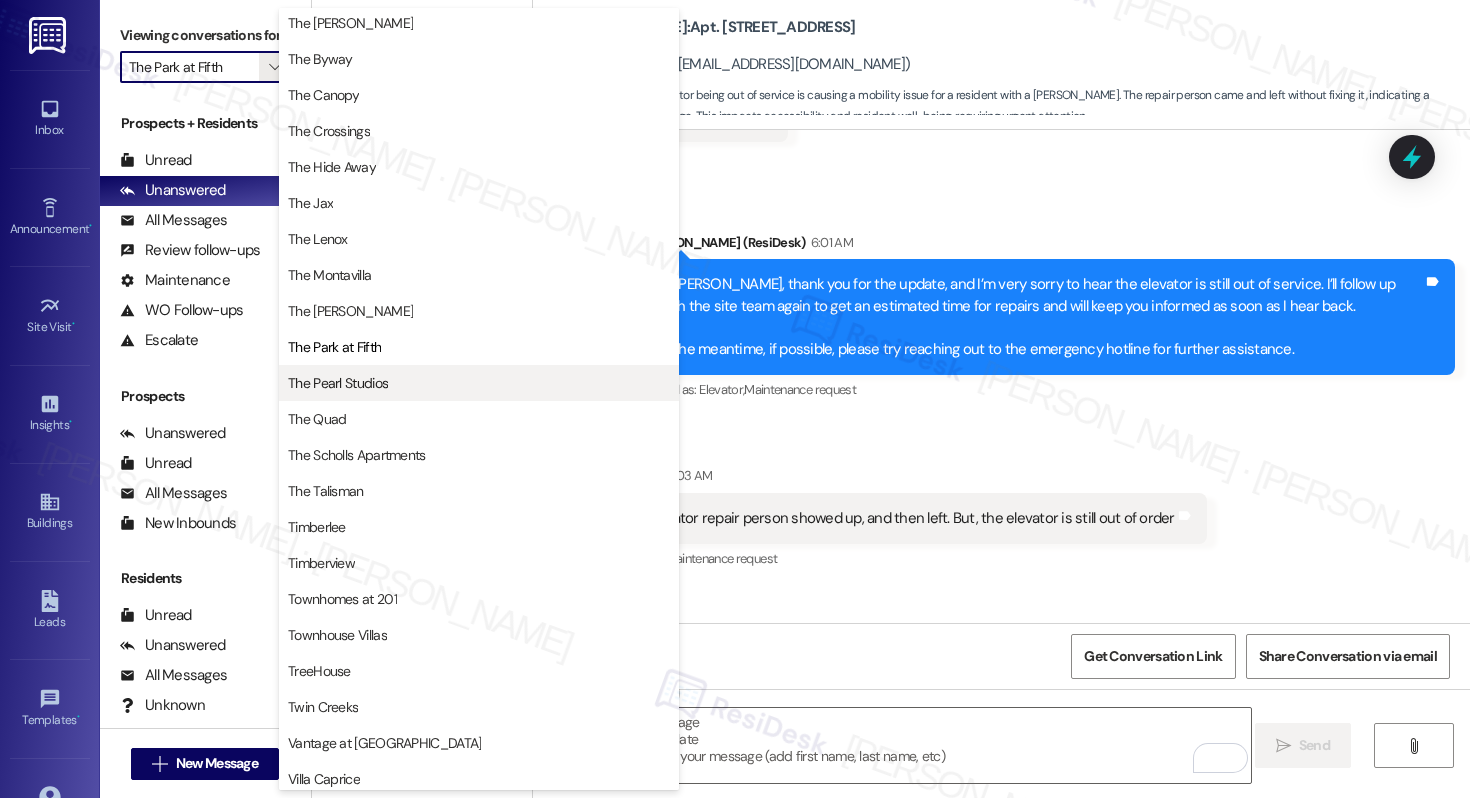 click on "The Pearl Studios" at bounding box center [338, 383] 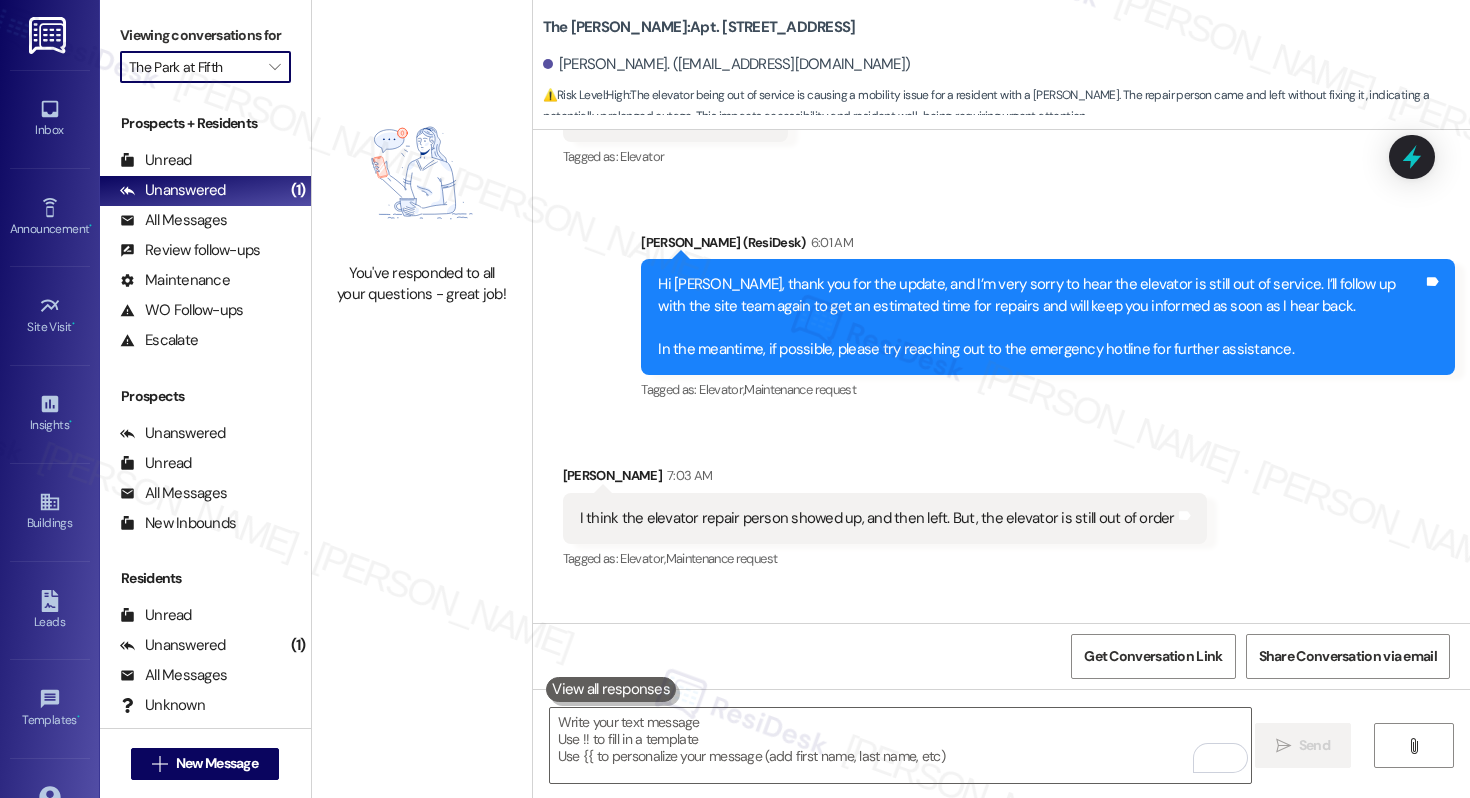 type on "The Pearl Studios" 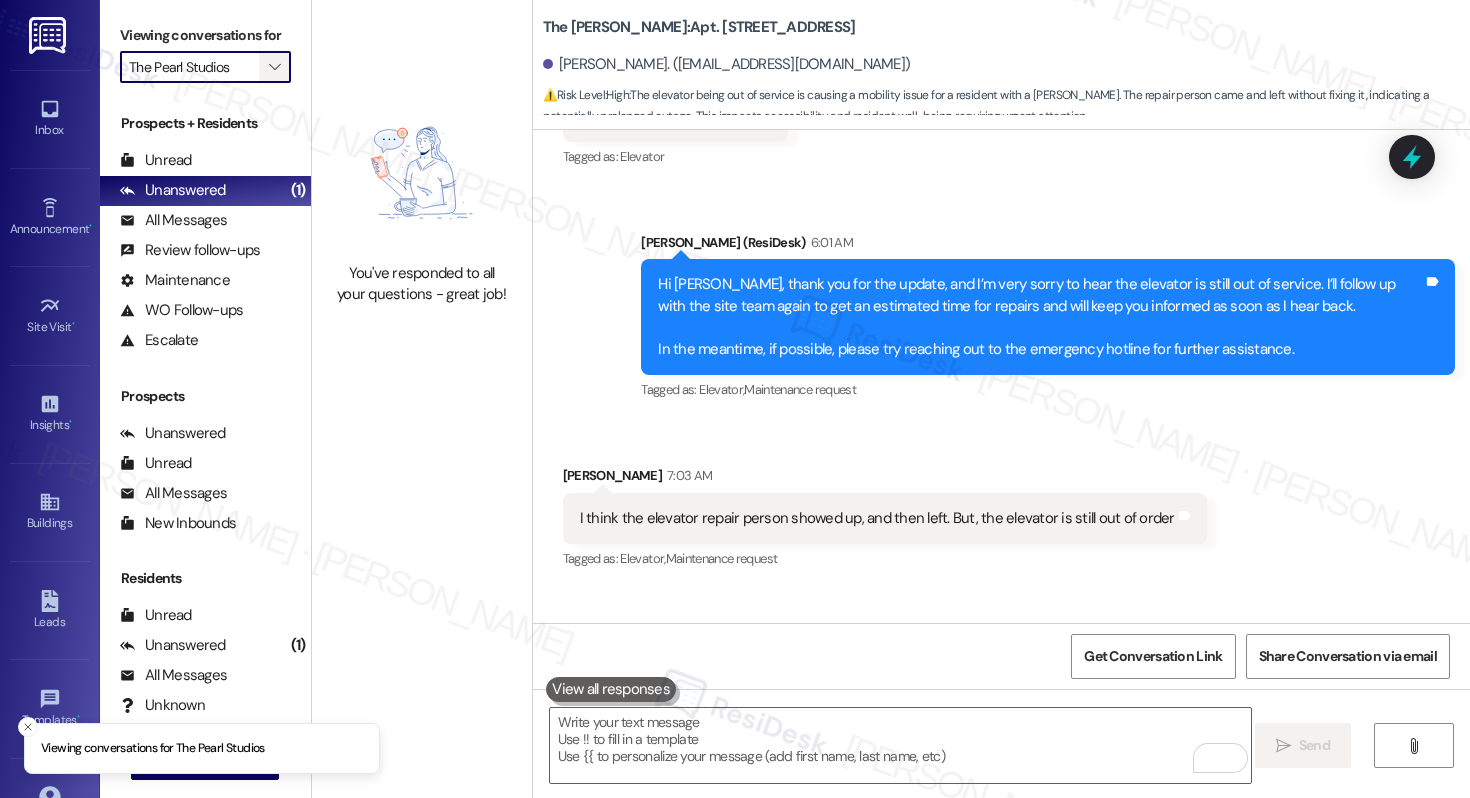 click on "" at bounding box center [274, 67] 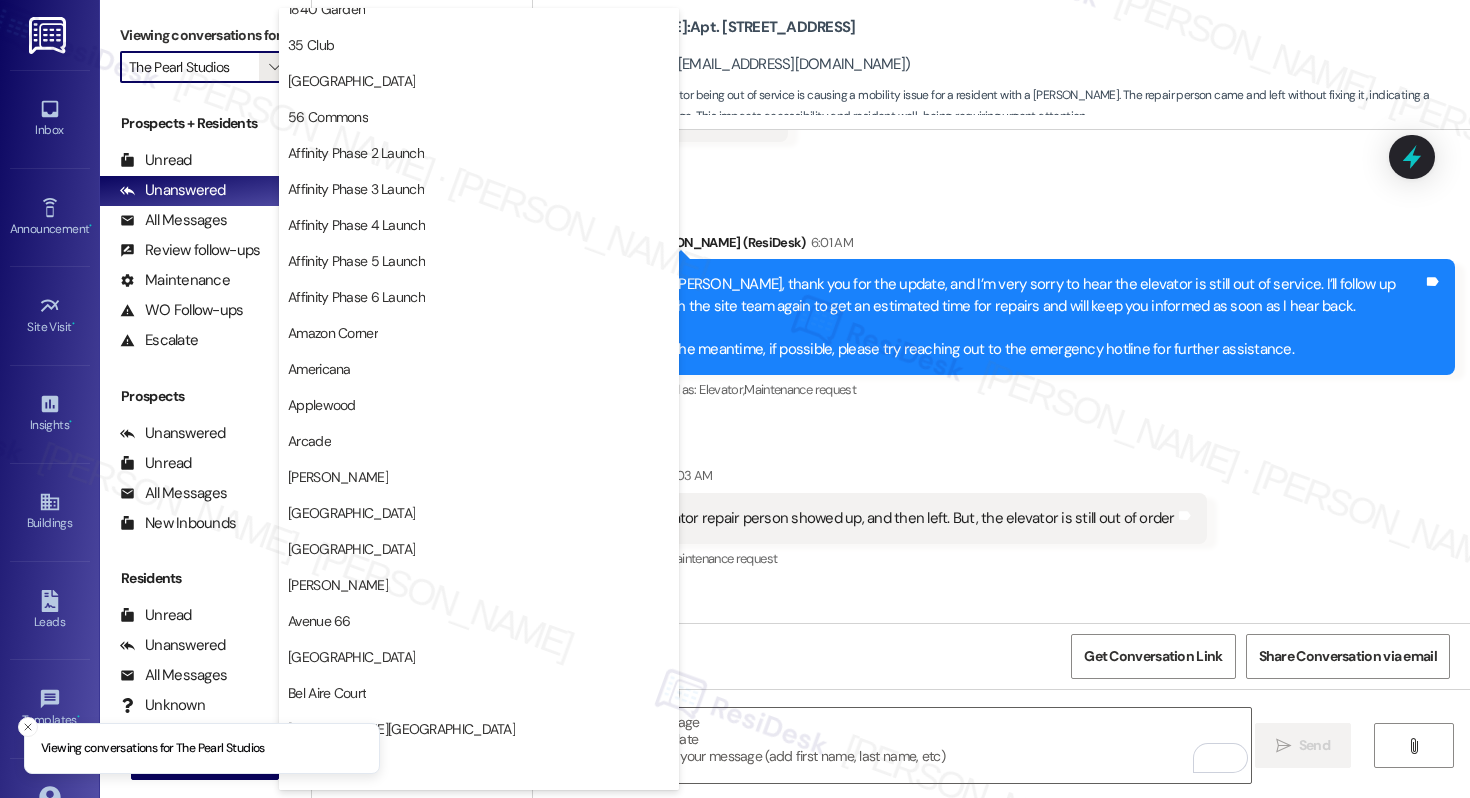 scroll, scrollTop: 0, scrollLeft: 0, axis: both 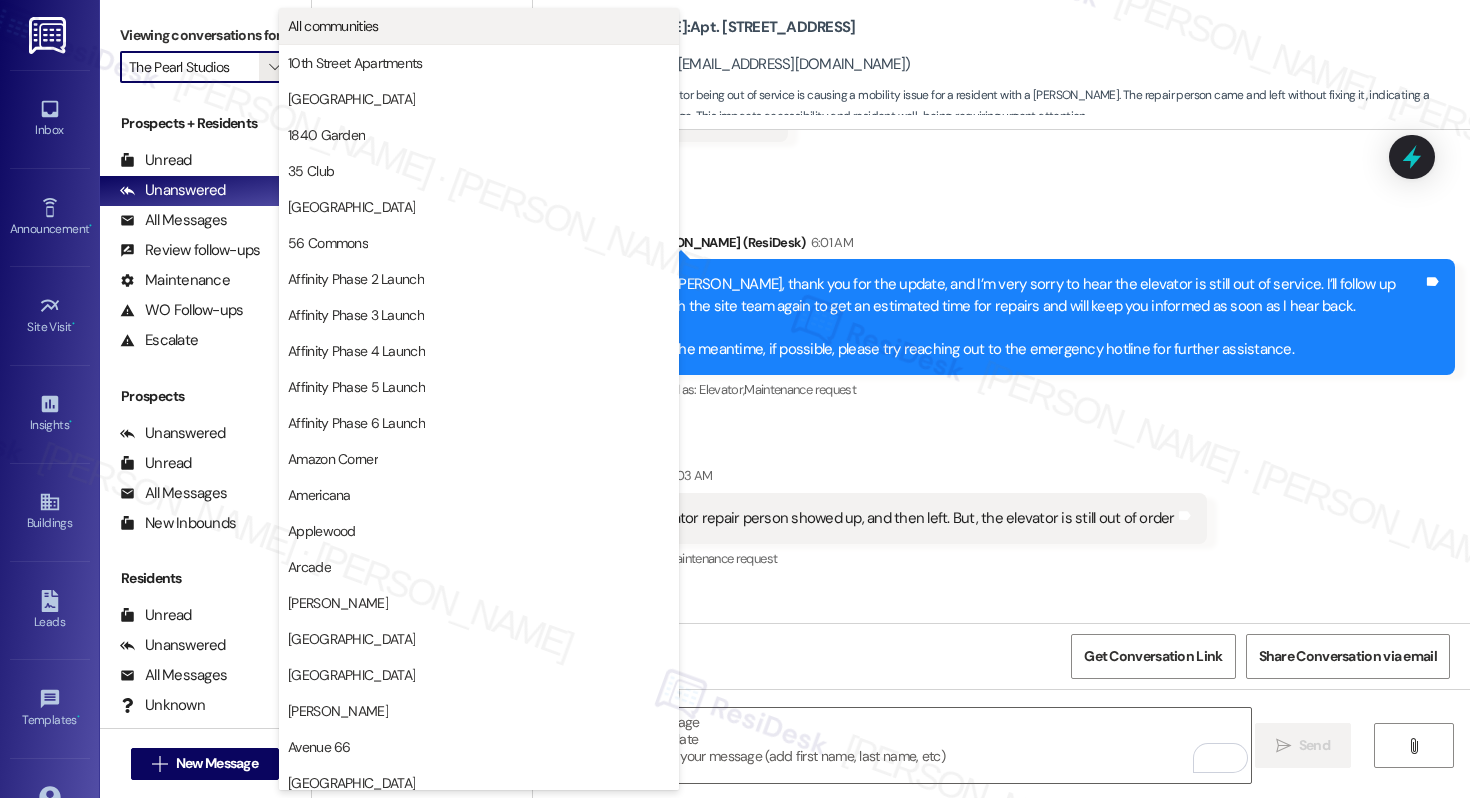 click on "All communities" at bounding box center [333, 26] 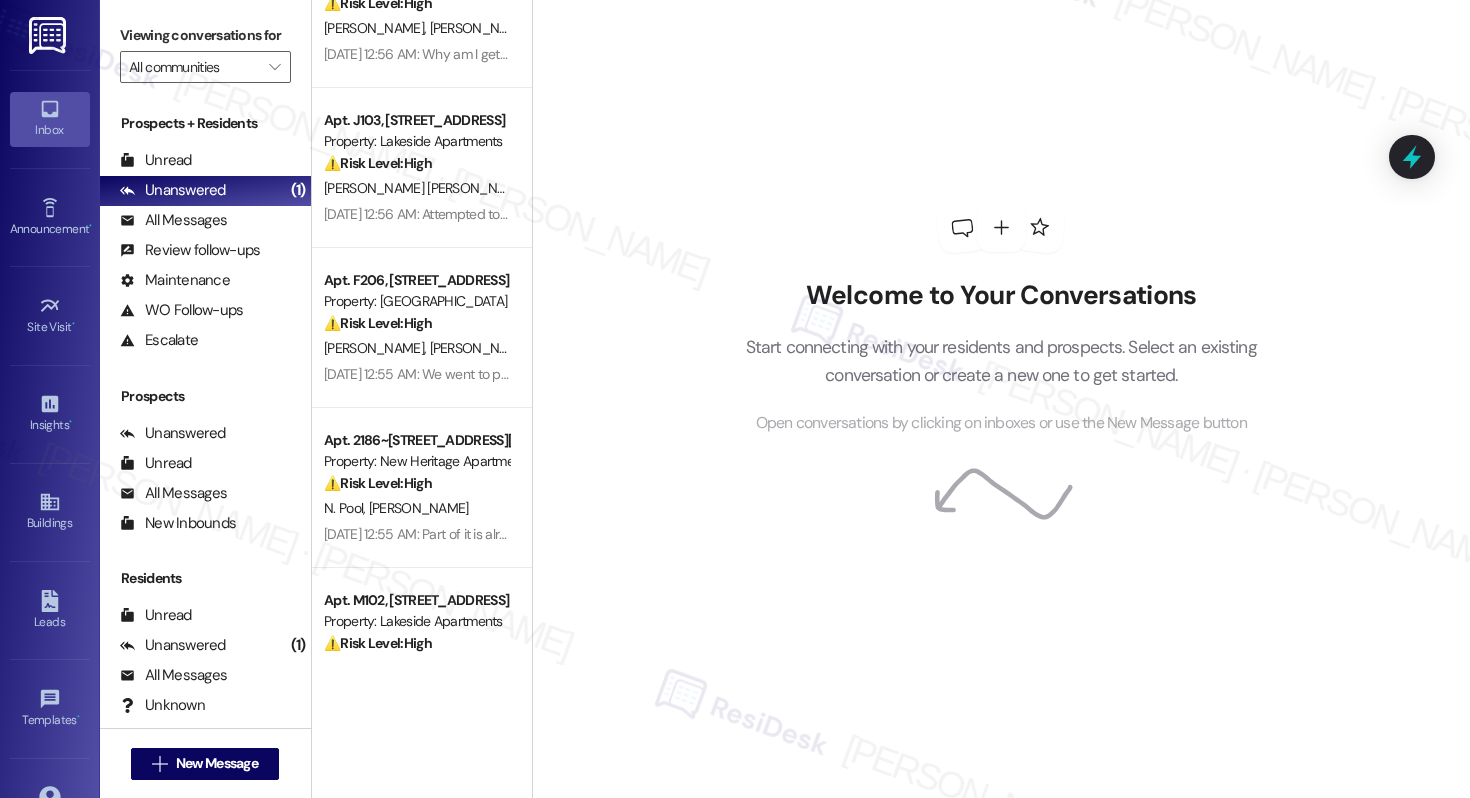 scroll, scrollTop: 2796, scrollLeft: 0, axis: vertical 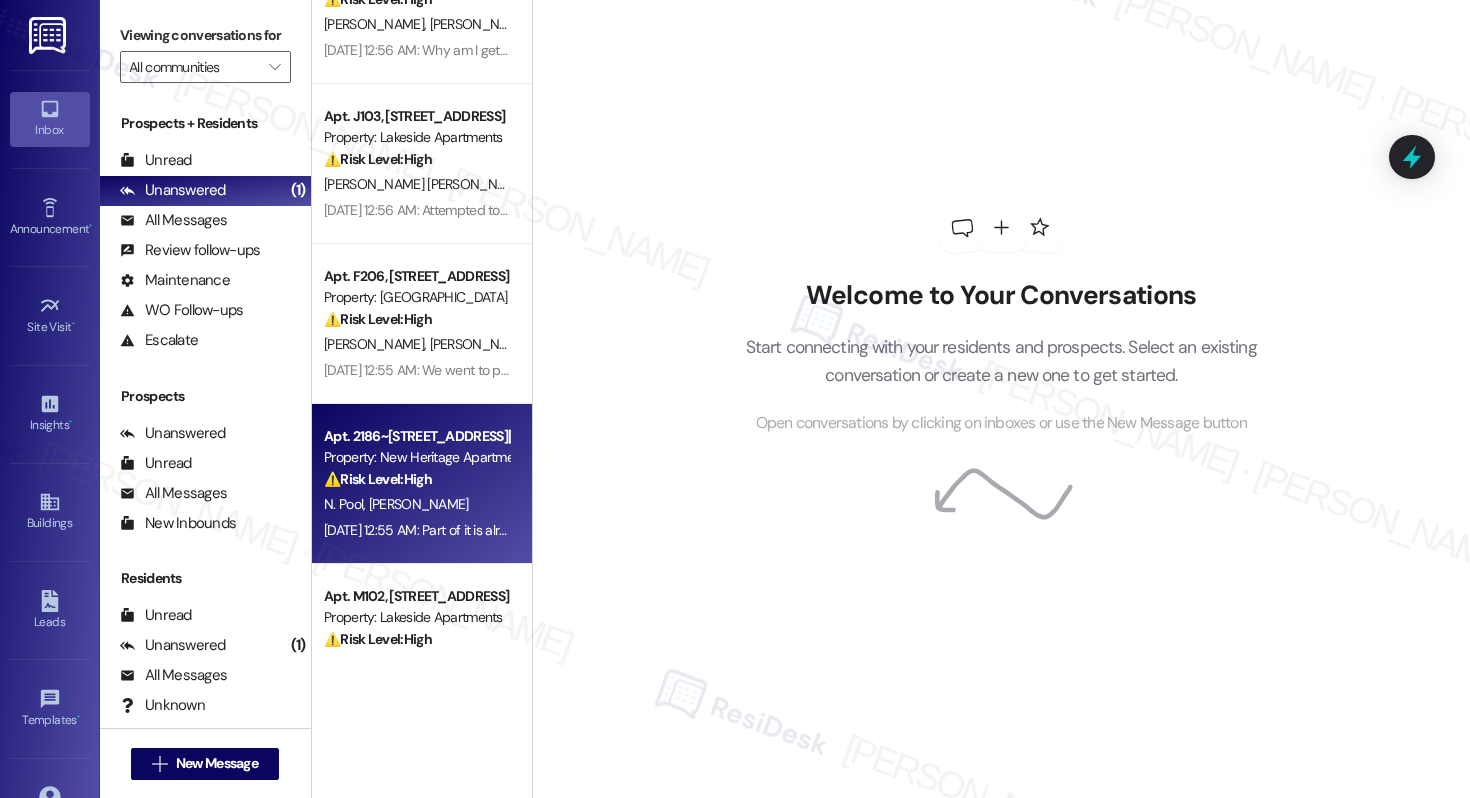 click on "Property: New Heritage Apartments" at bounding box center (416, 457) 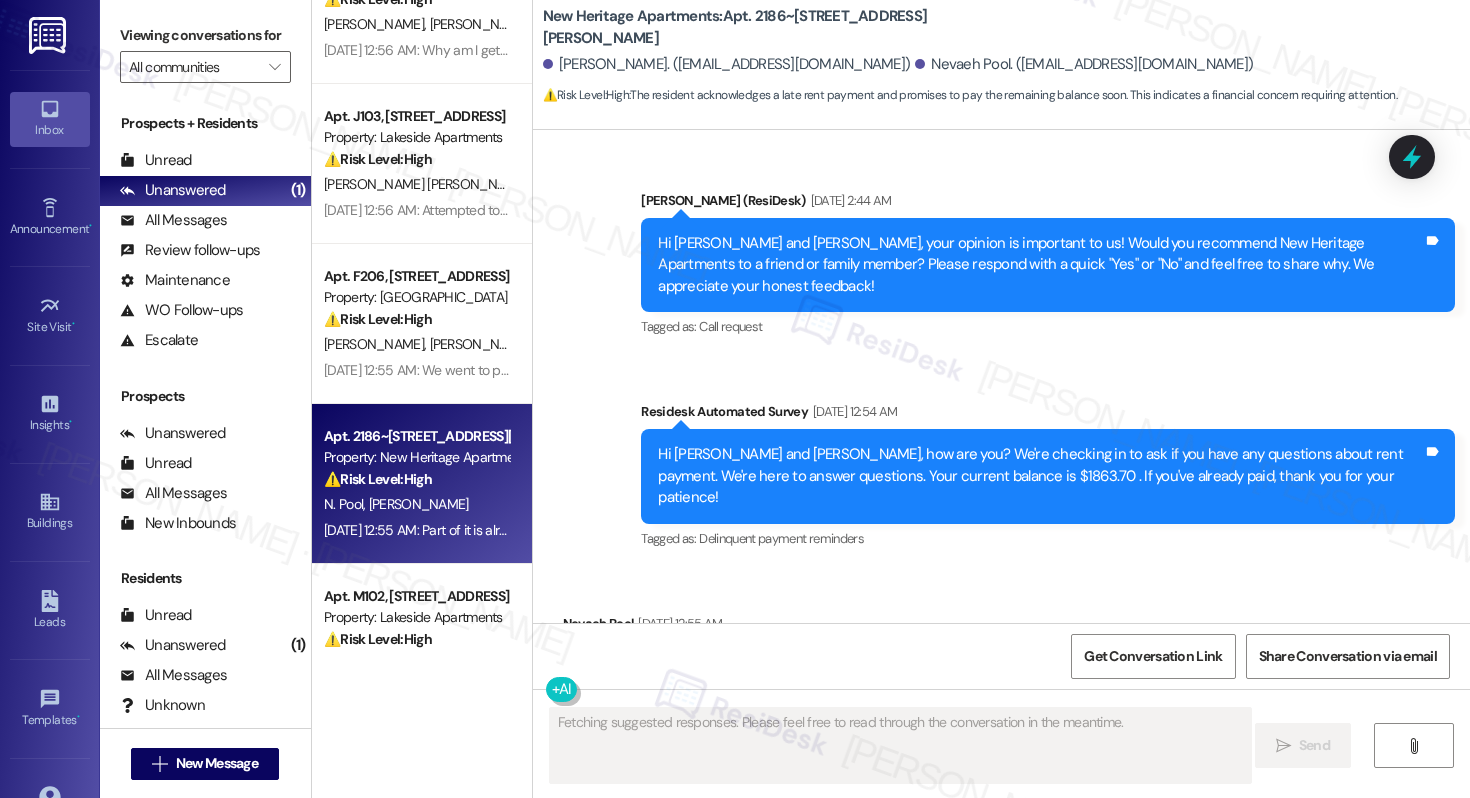 scroll, scrollTop: 6803, scrollLeft: 0, axis: vertical 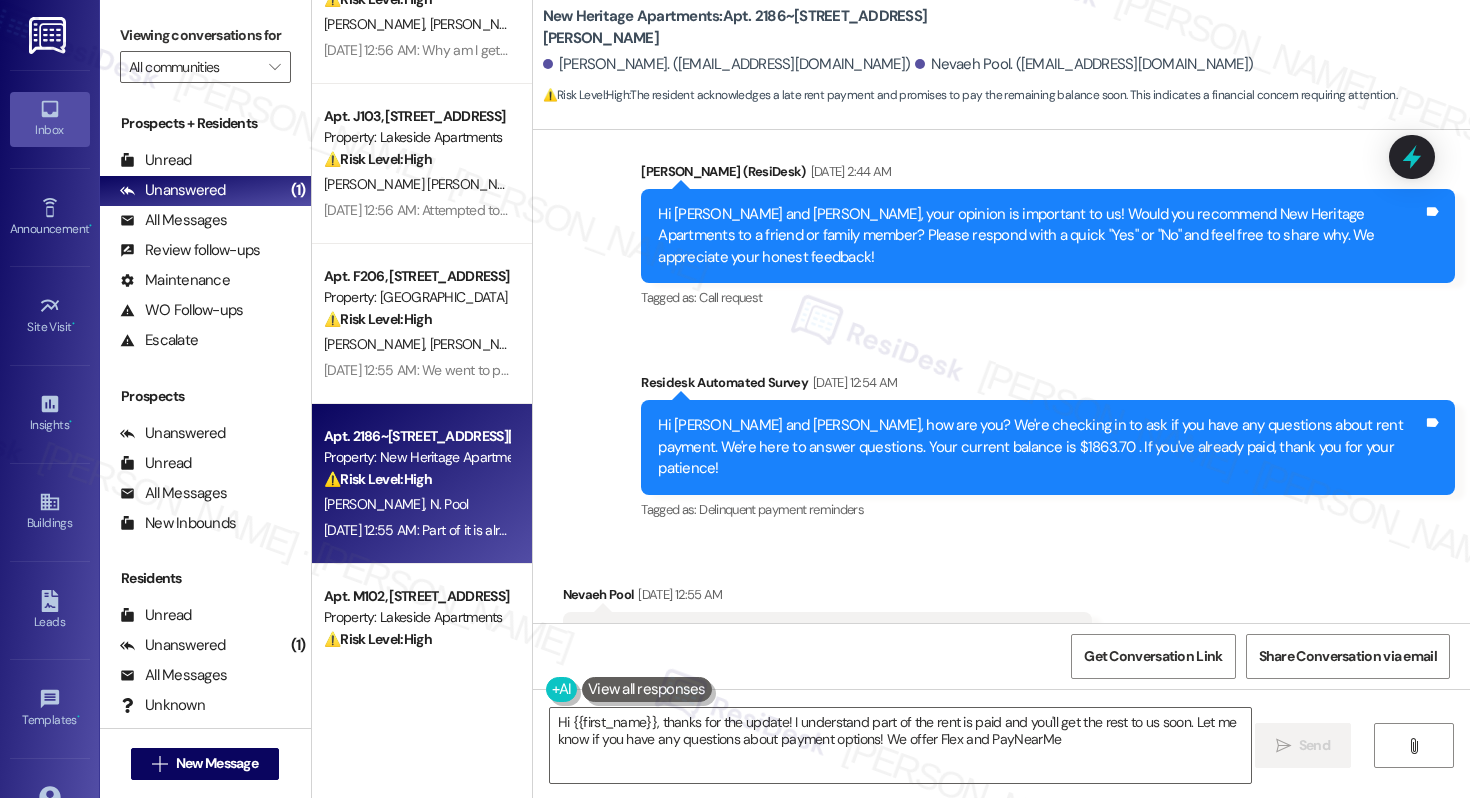 type on "Hi {{first_name}}, thanks for the update! I understand part of the rent is paid and you'll get the rest to us soon. Let me know if you have any questions about payment options! We offer Flex and PayNearMe." 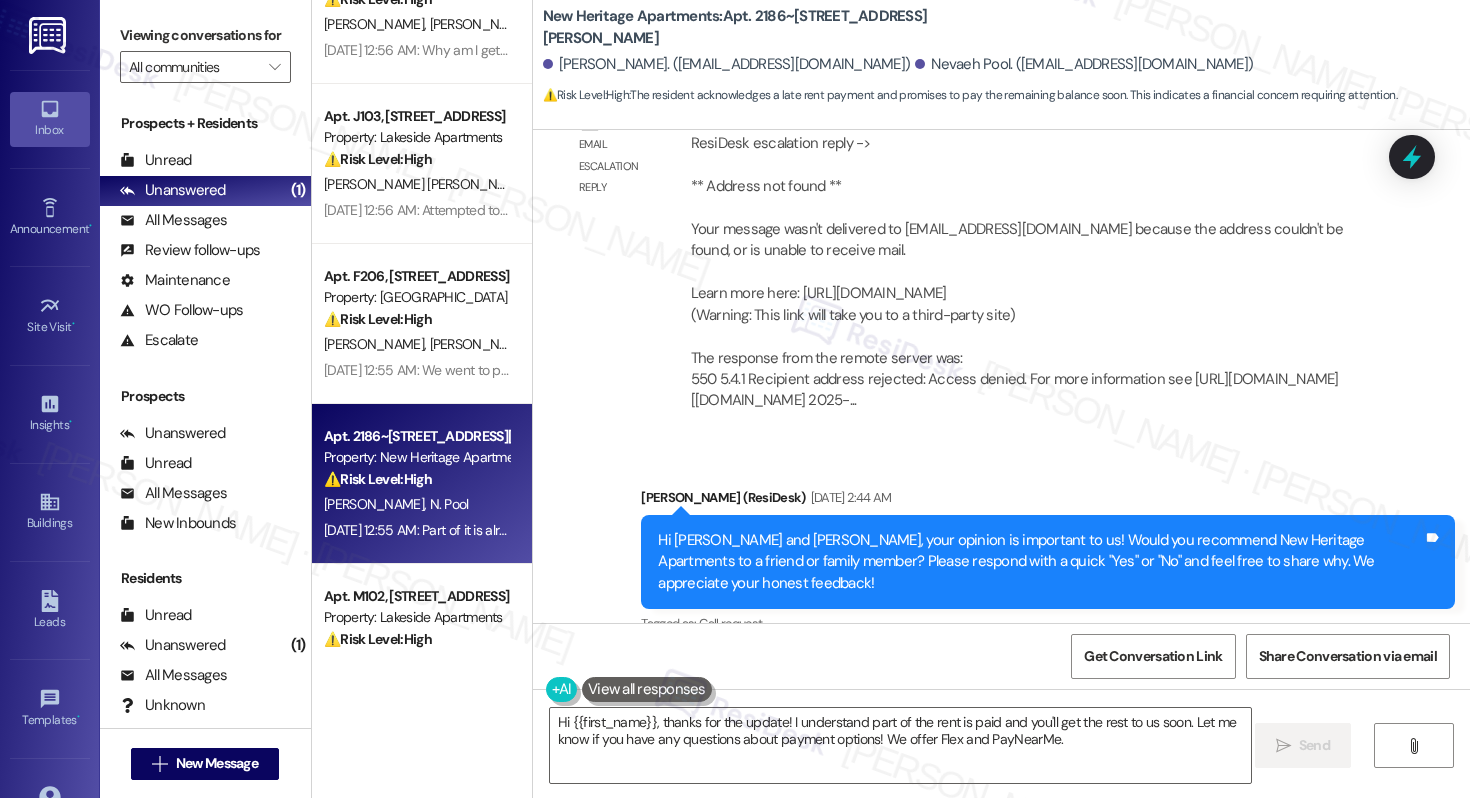 scroll, scrollTop: 6433, scrollLeft: 0, axis: vertical 